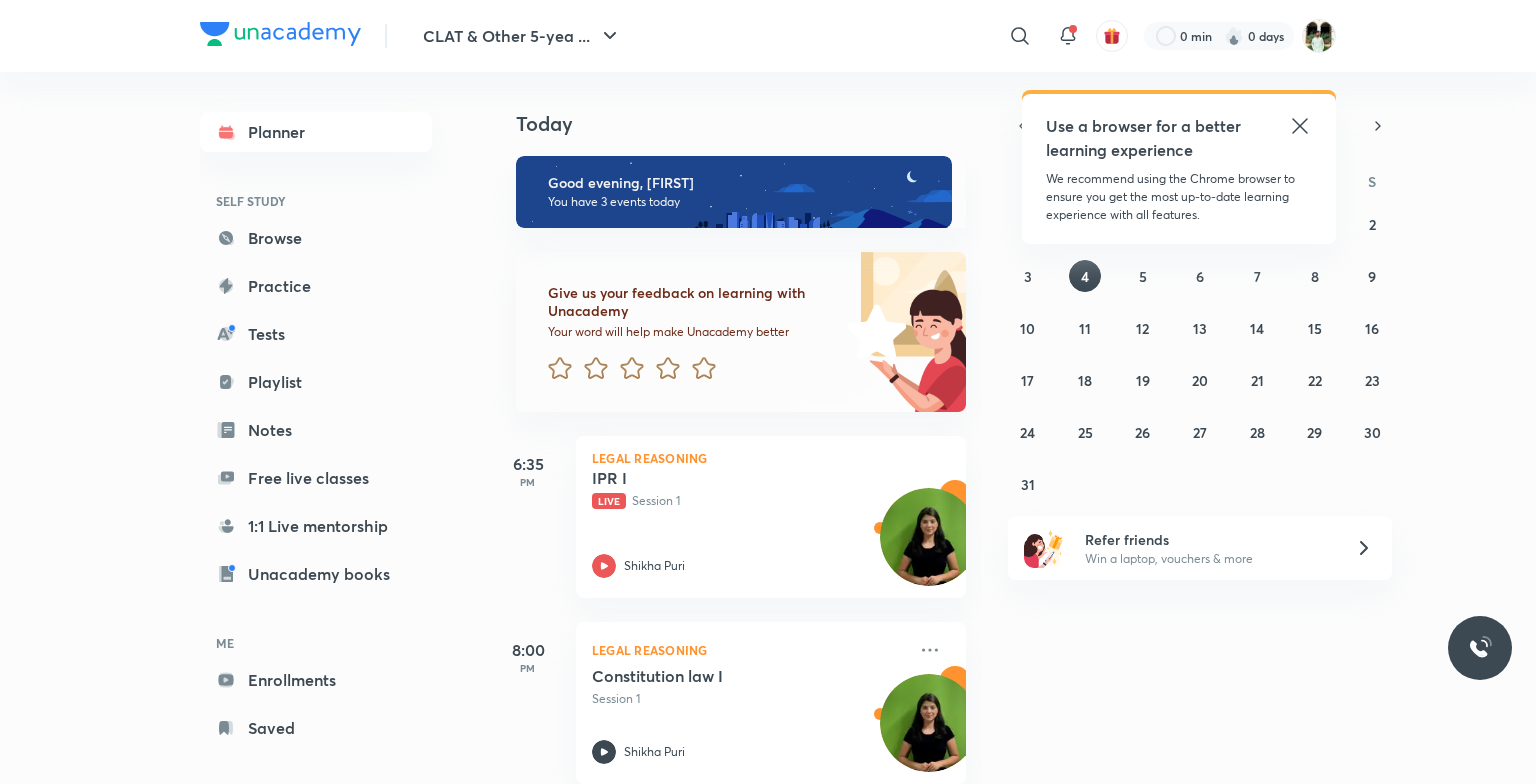 scroll, scrollTop: 0, scrollLeft: 0, axis: both 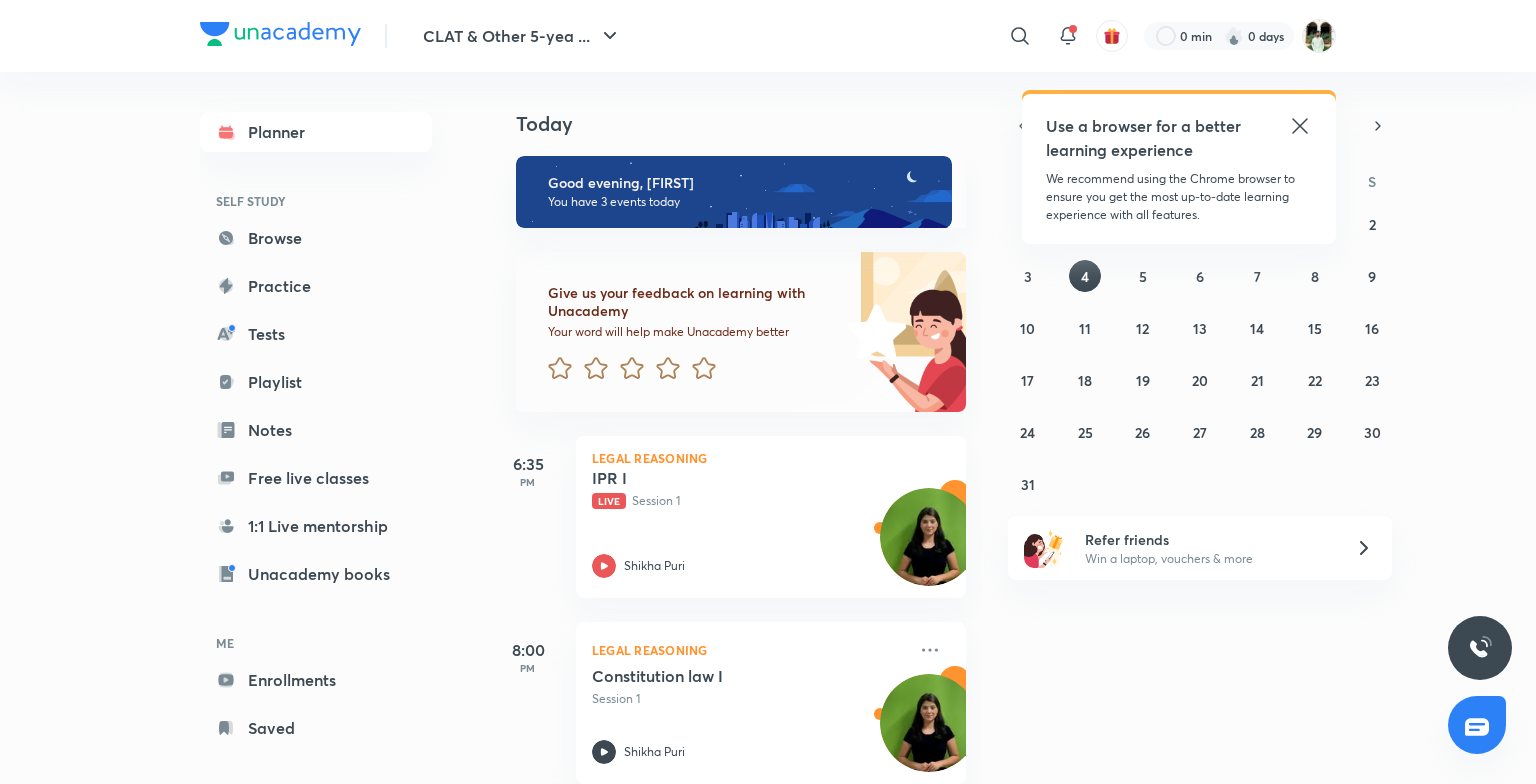 click 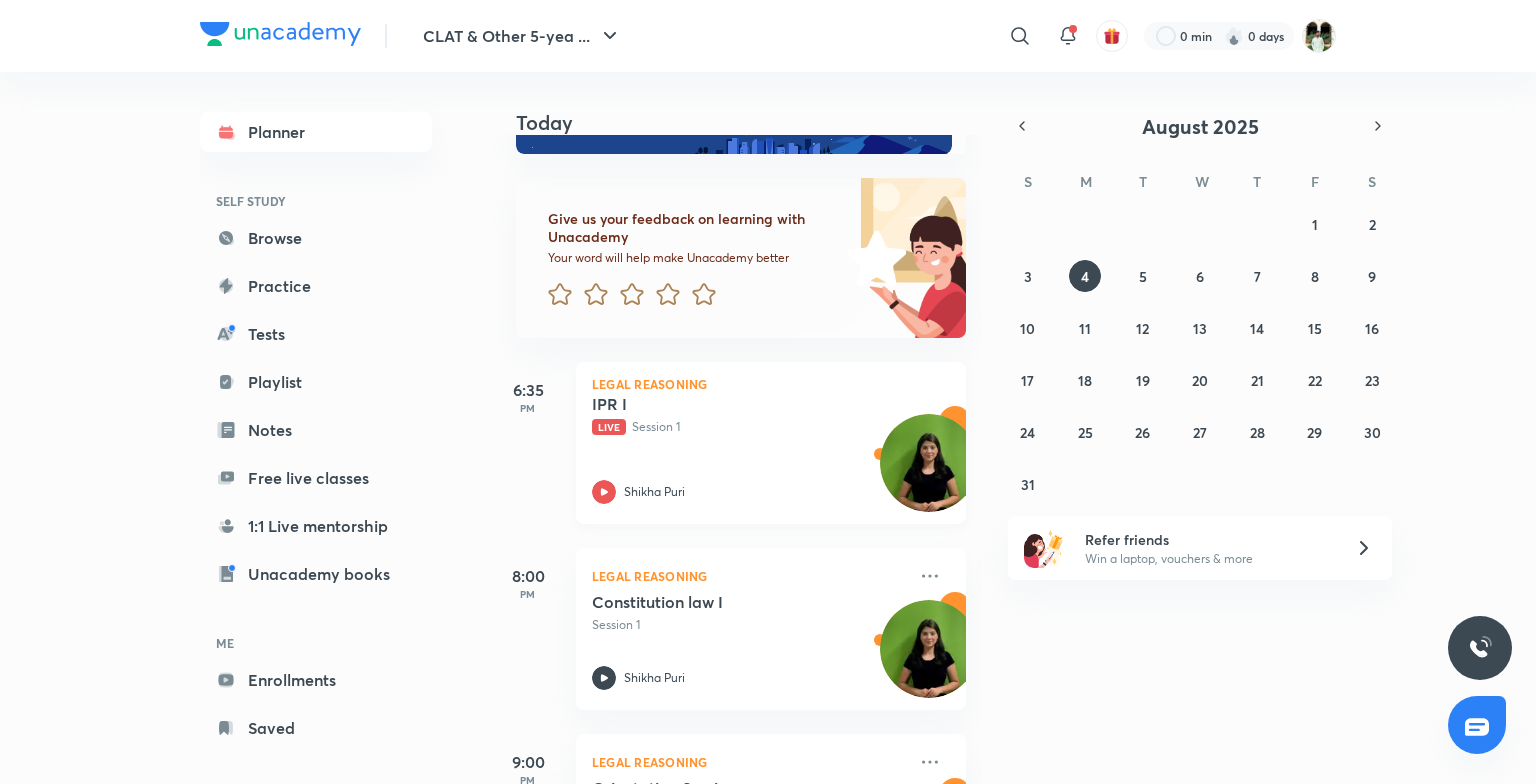 scroll, scrollTop: 80, scrollLeft: 0, axis: vertical 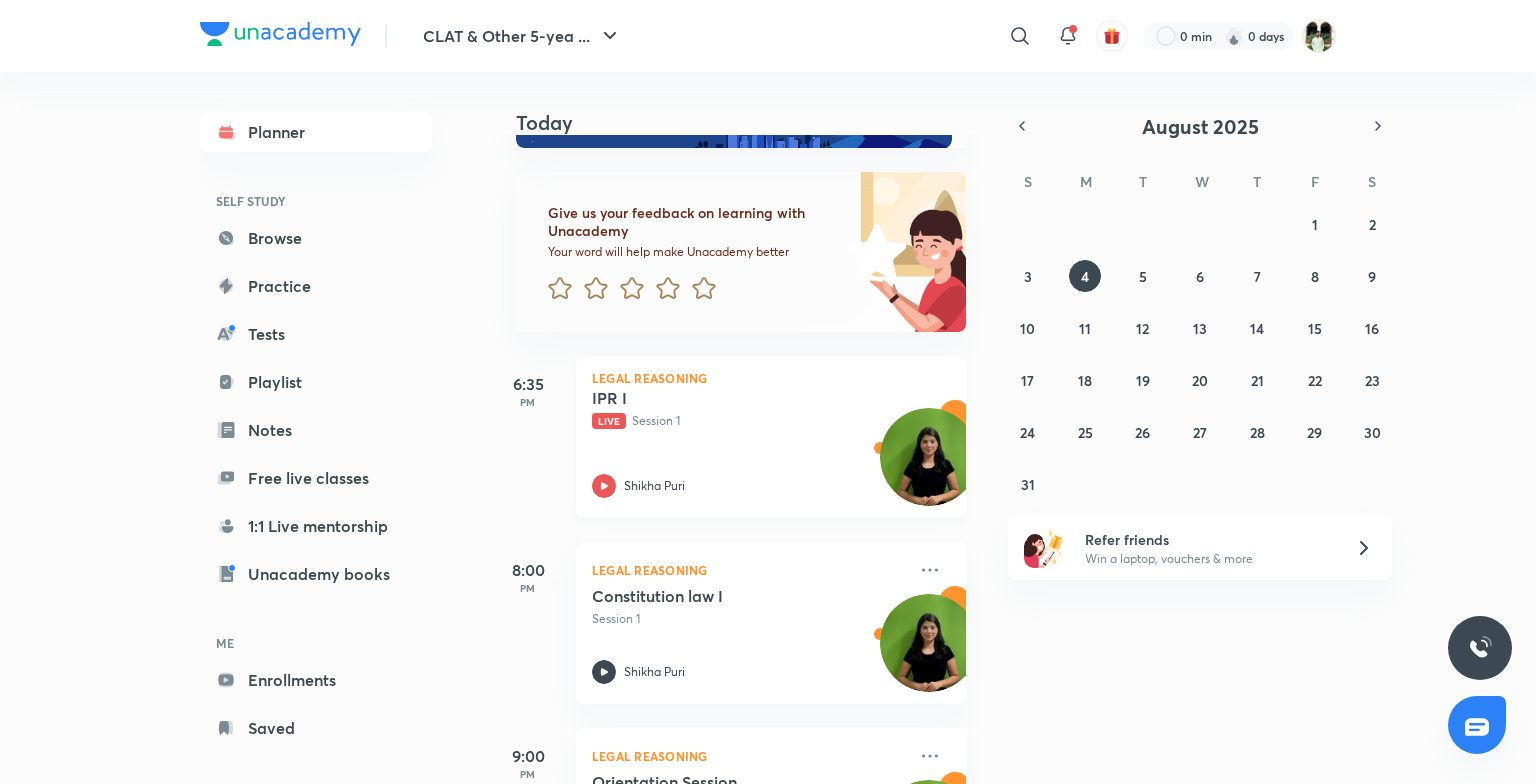 click on "IPR I Live Session 1 Shikha Puri" at bounding box center (749, 443) 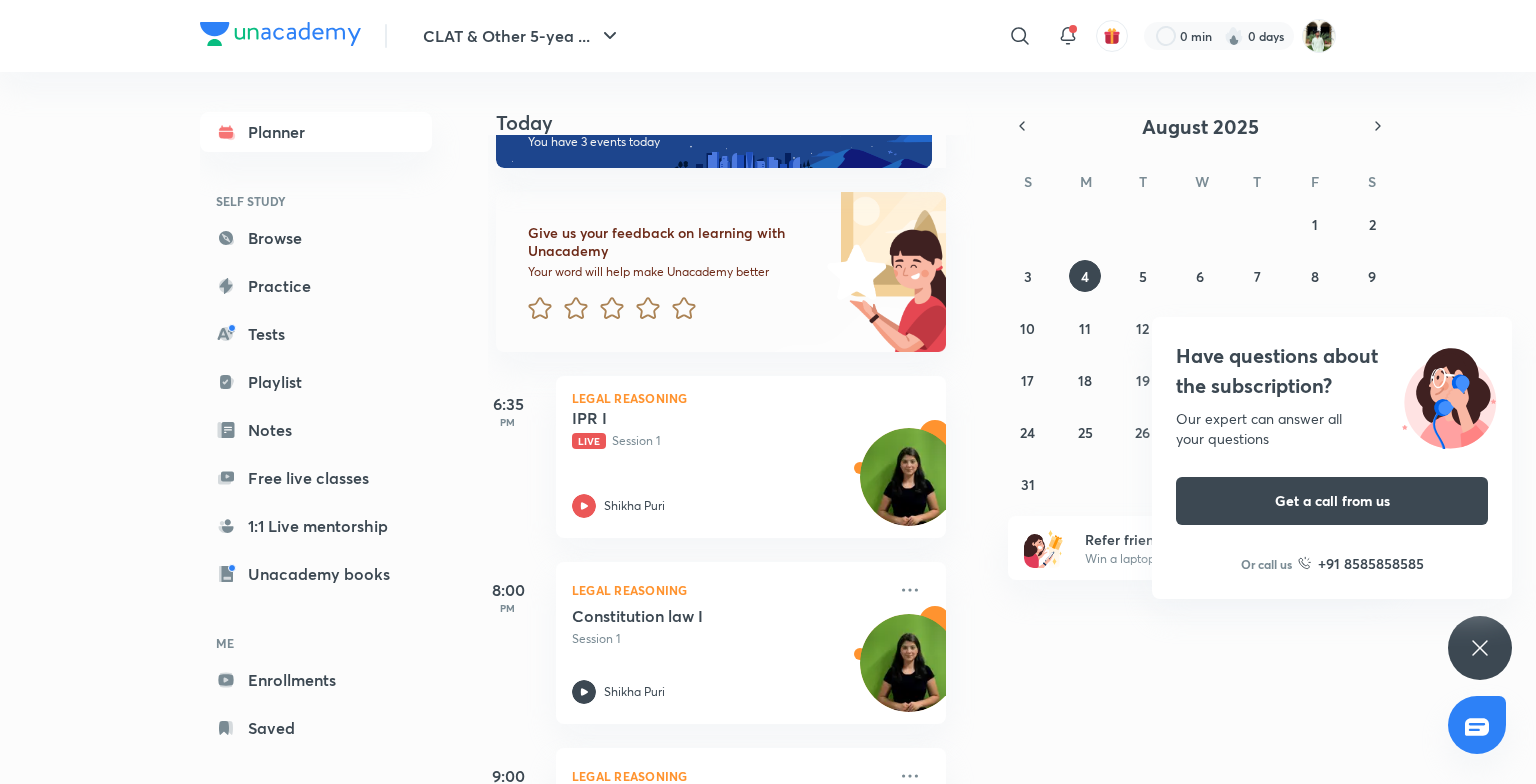 scroll, scrollTop: 58, scrollLeft: 20, axis: both 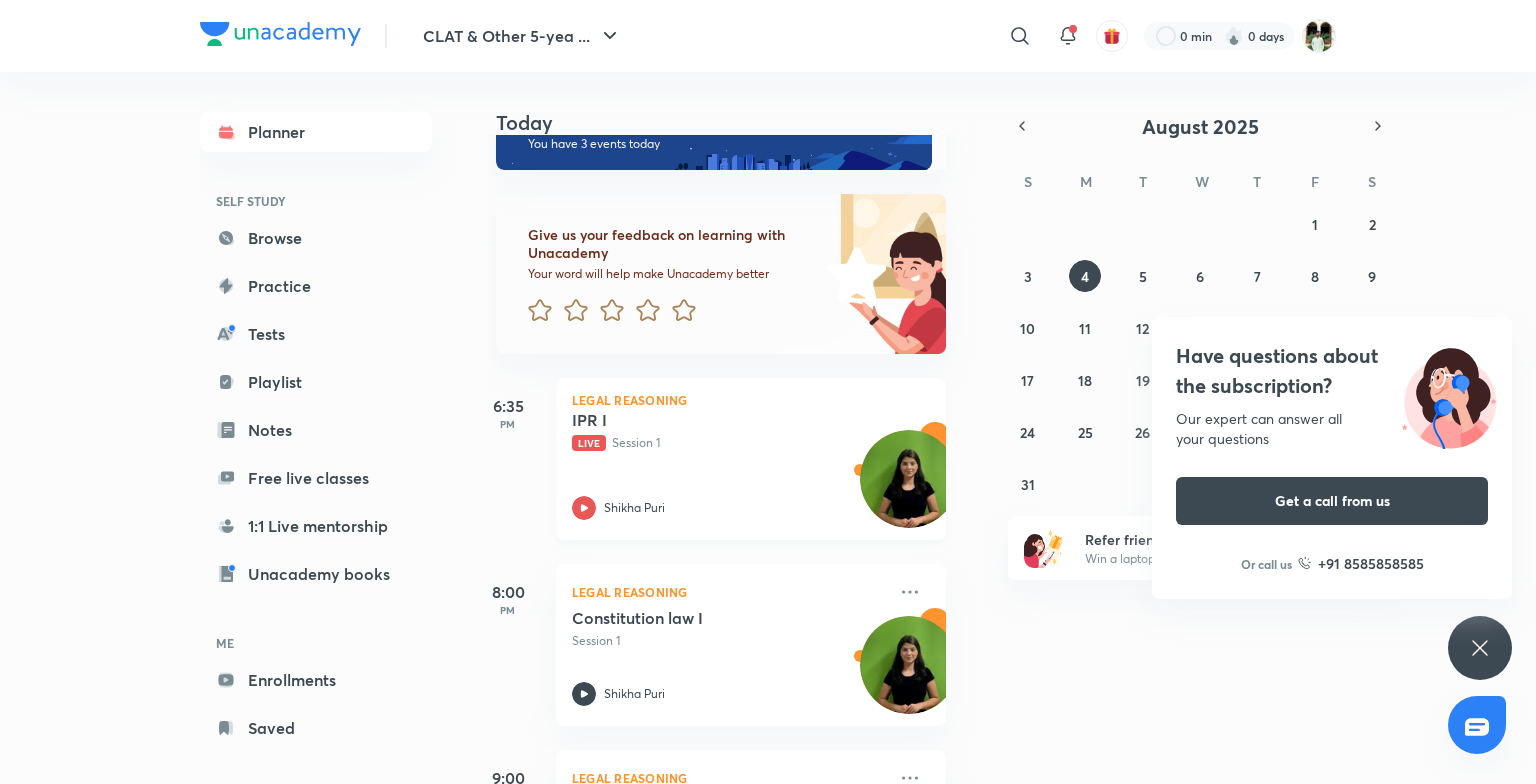 click on "Live Session 1" at bounding box center (729, 443) 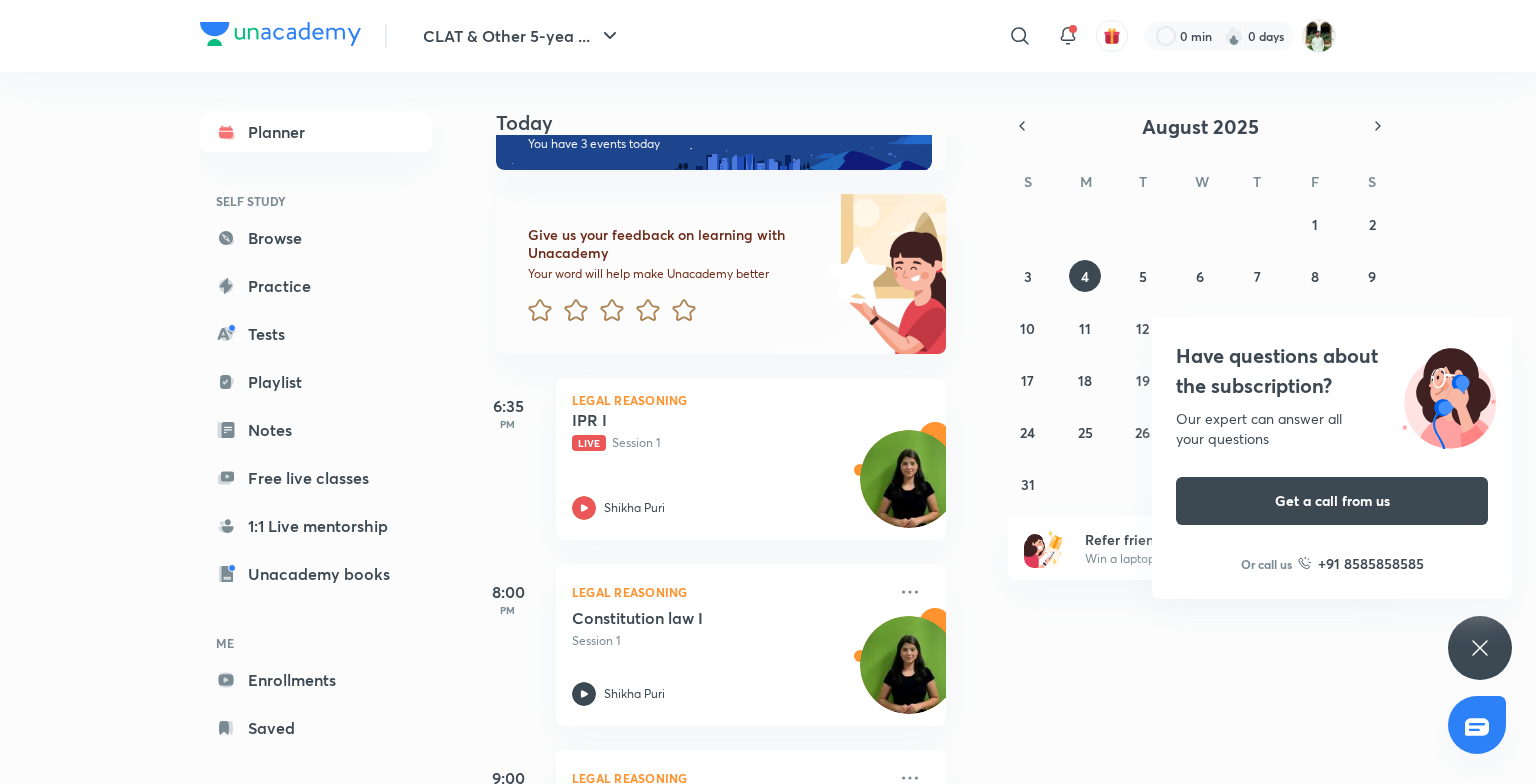 scroll, scrollTop: 217, scrollLeft: 20, axis: both 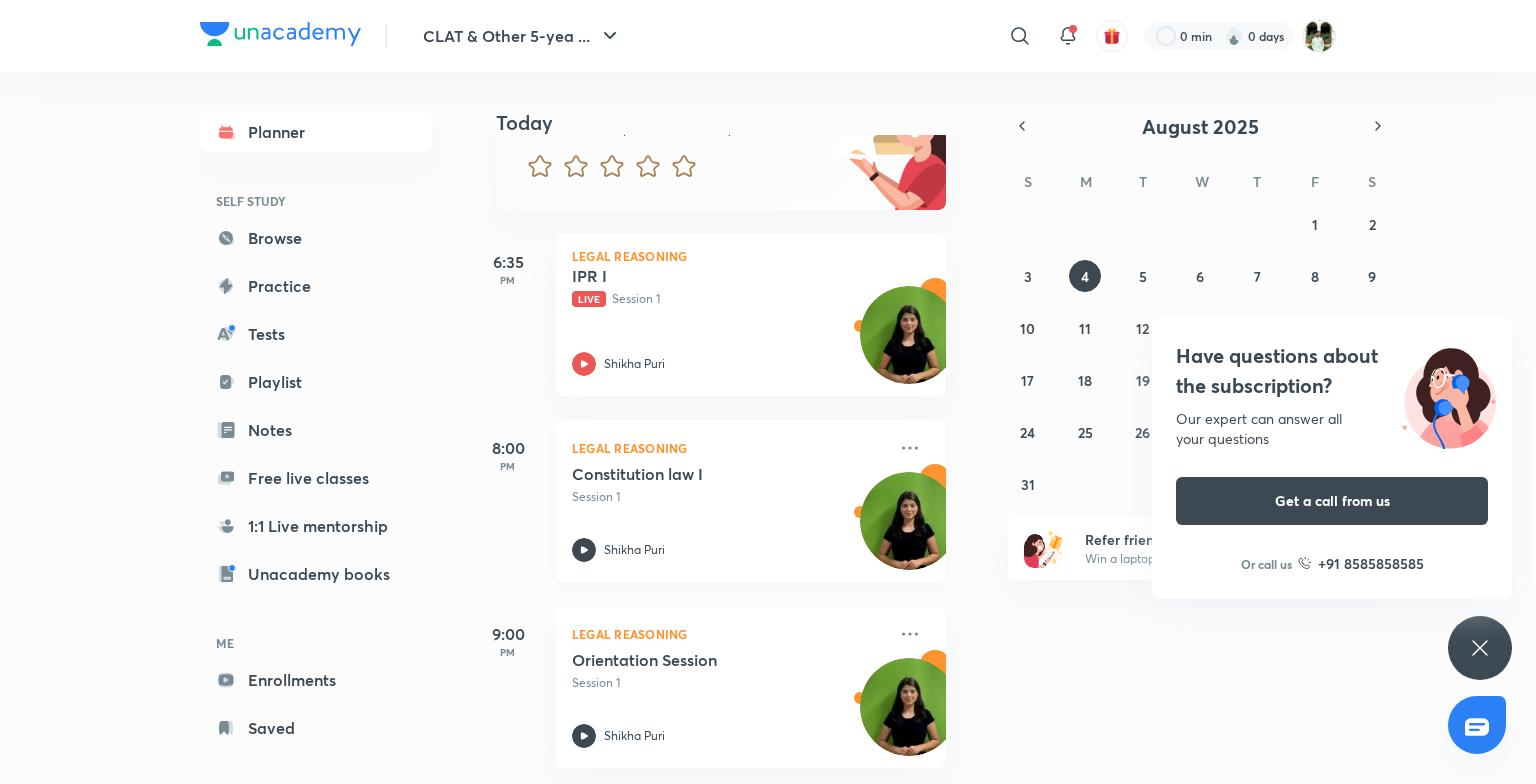 click on "Constitution law I Session 1 Shikha Puri" at bounding box center [729, 513] 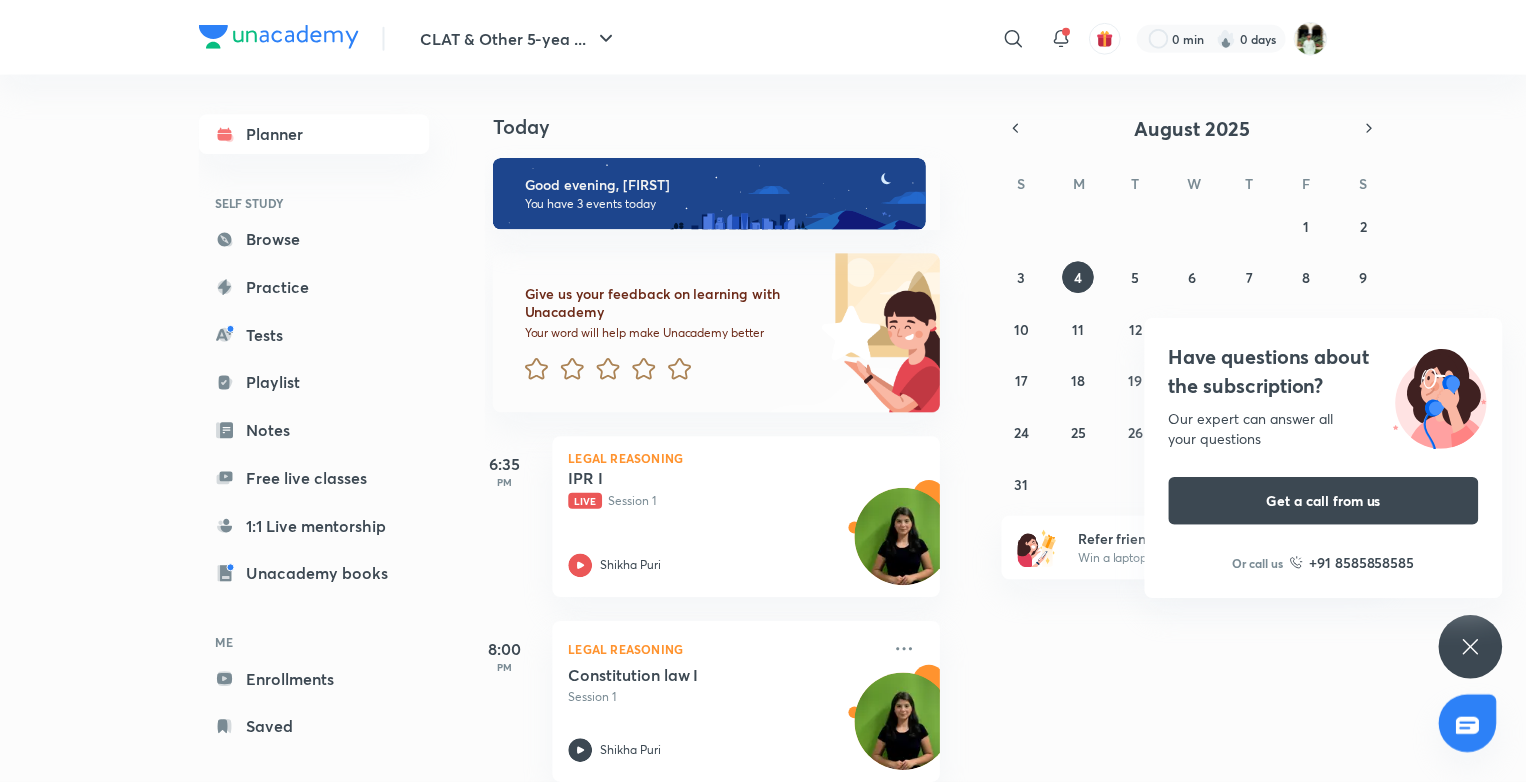 scroll, scrollTop: 217, scrollLeft: 20, axis: both 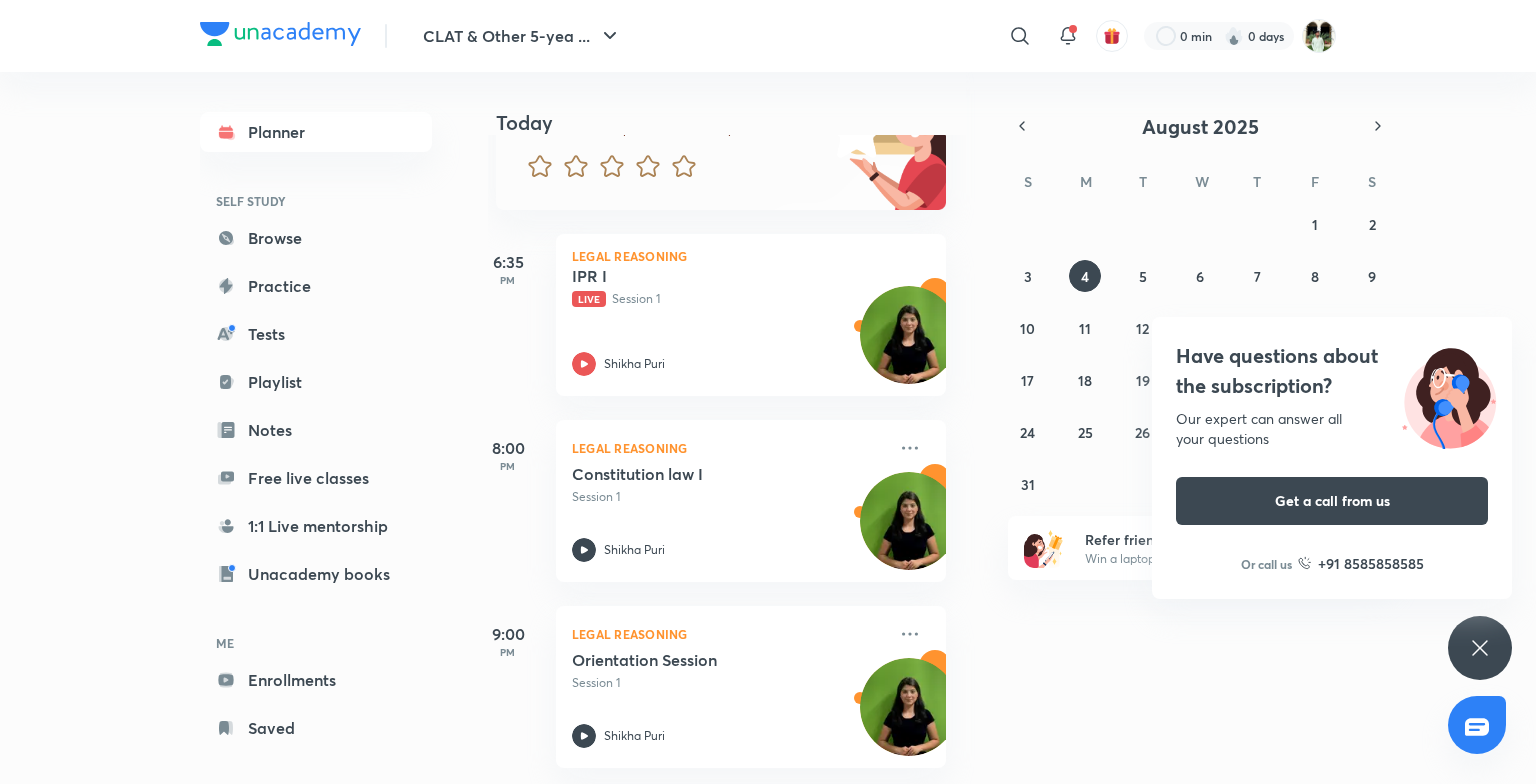 click 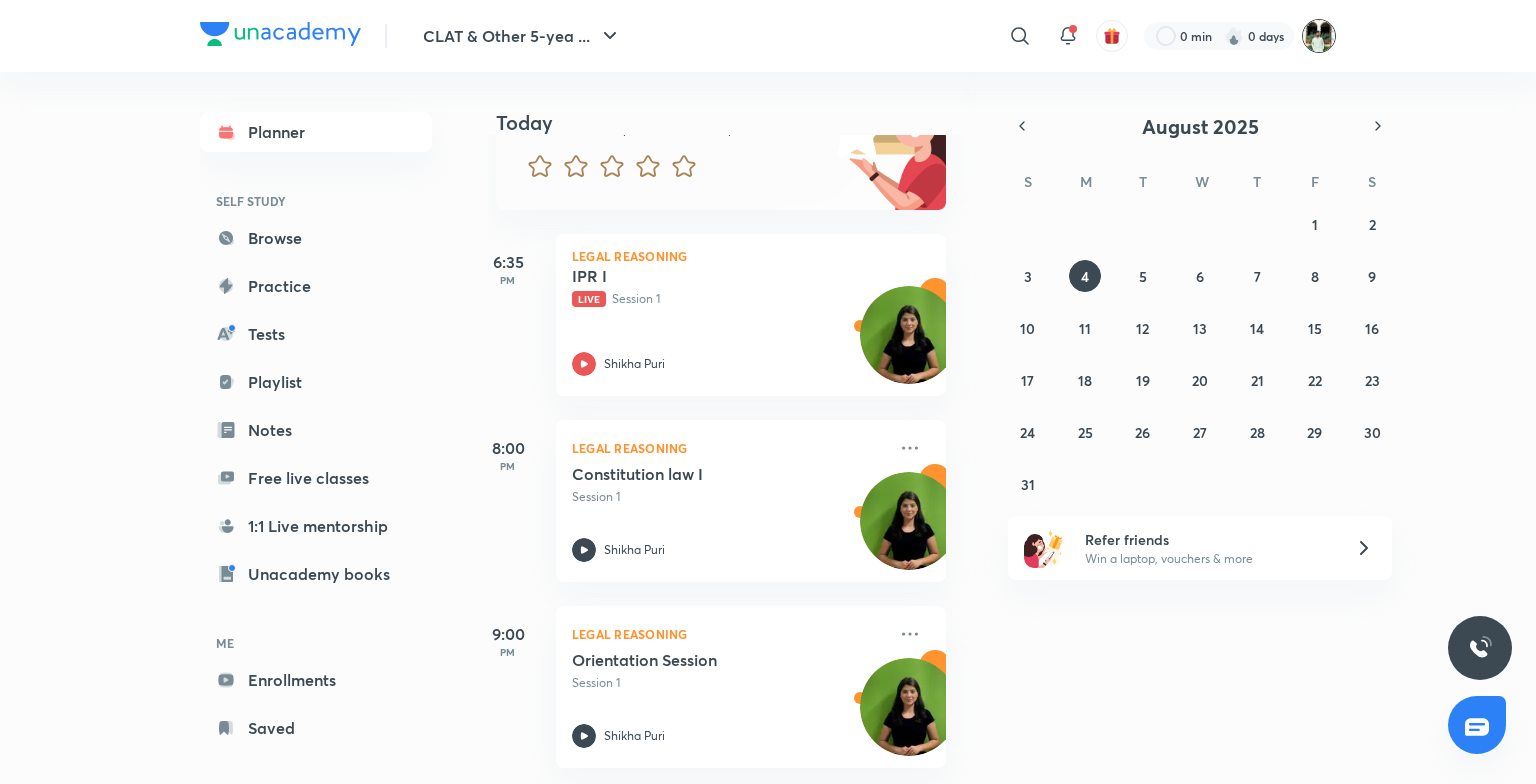 click at bounding box center (1319, 36) 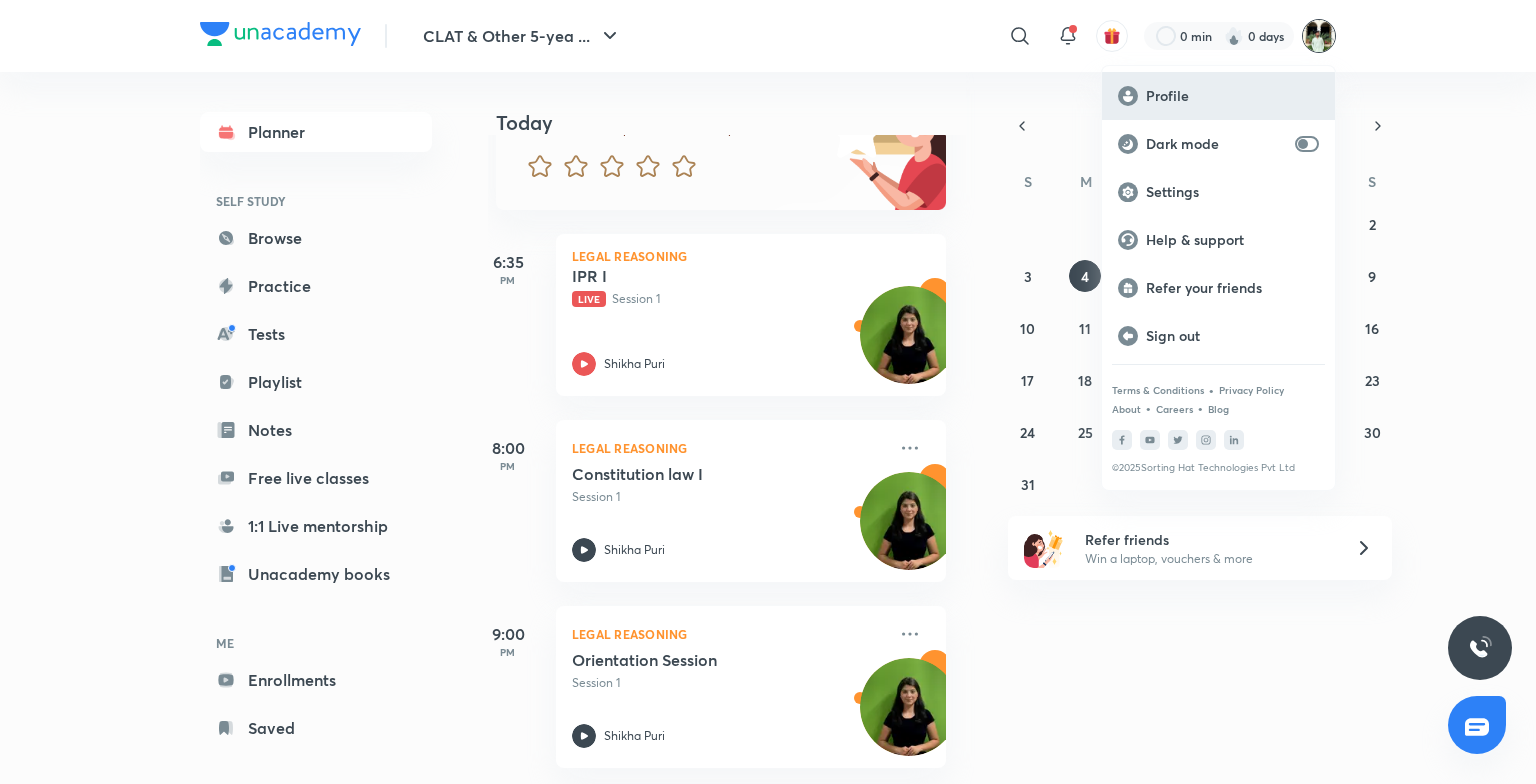 click on "Profile" at bounding box center [1218, 96] 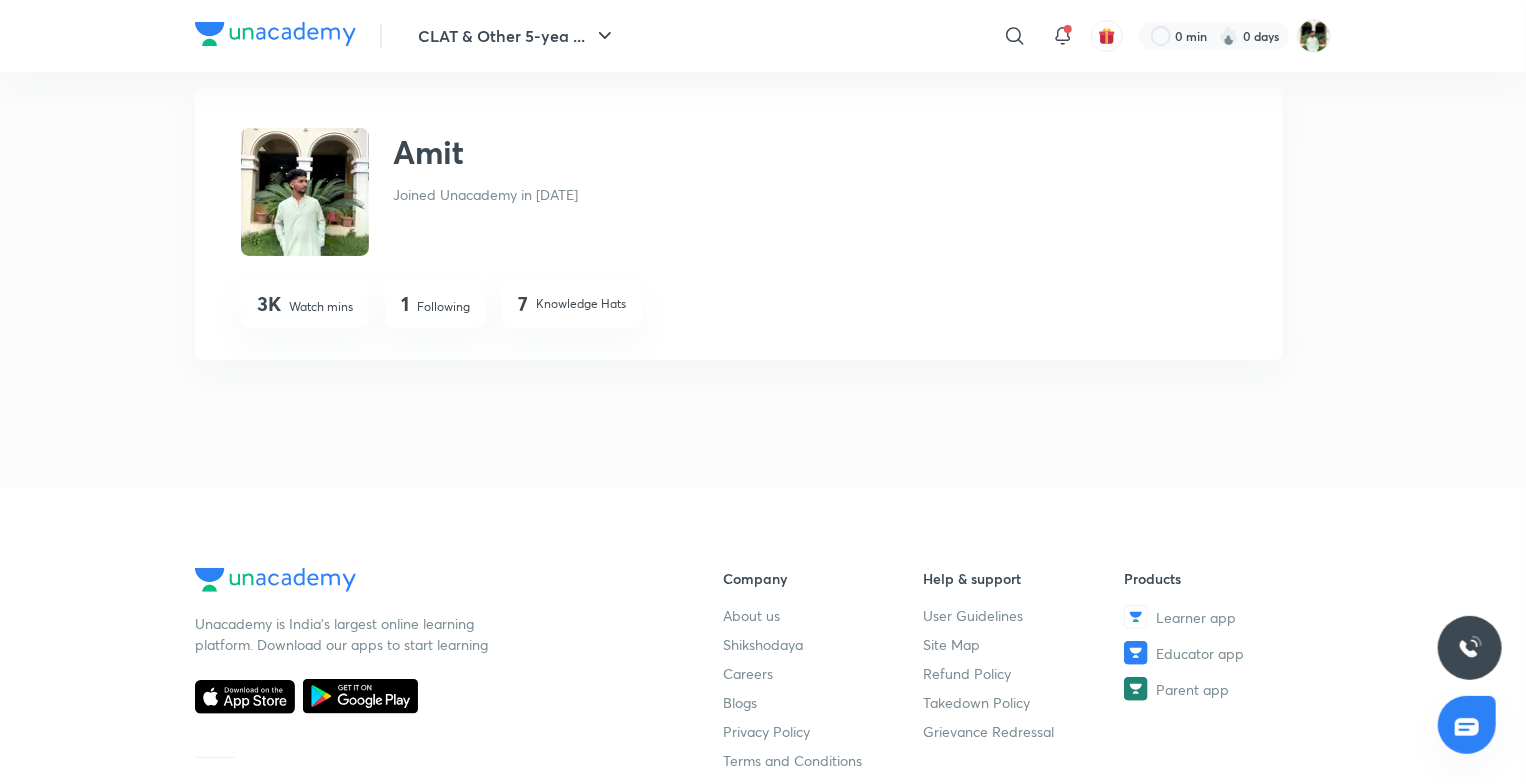 scroll, scrollTop: 0, scrollLeft: 0, axis: both 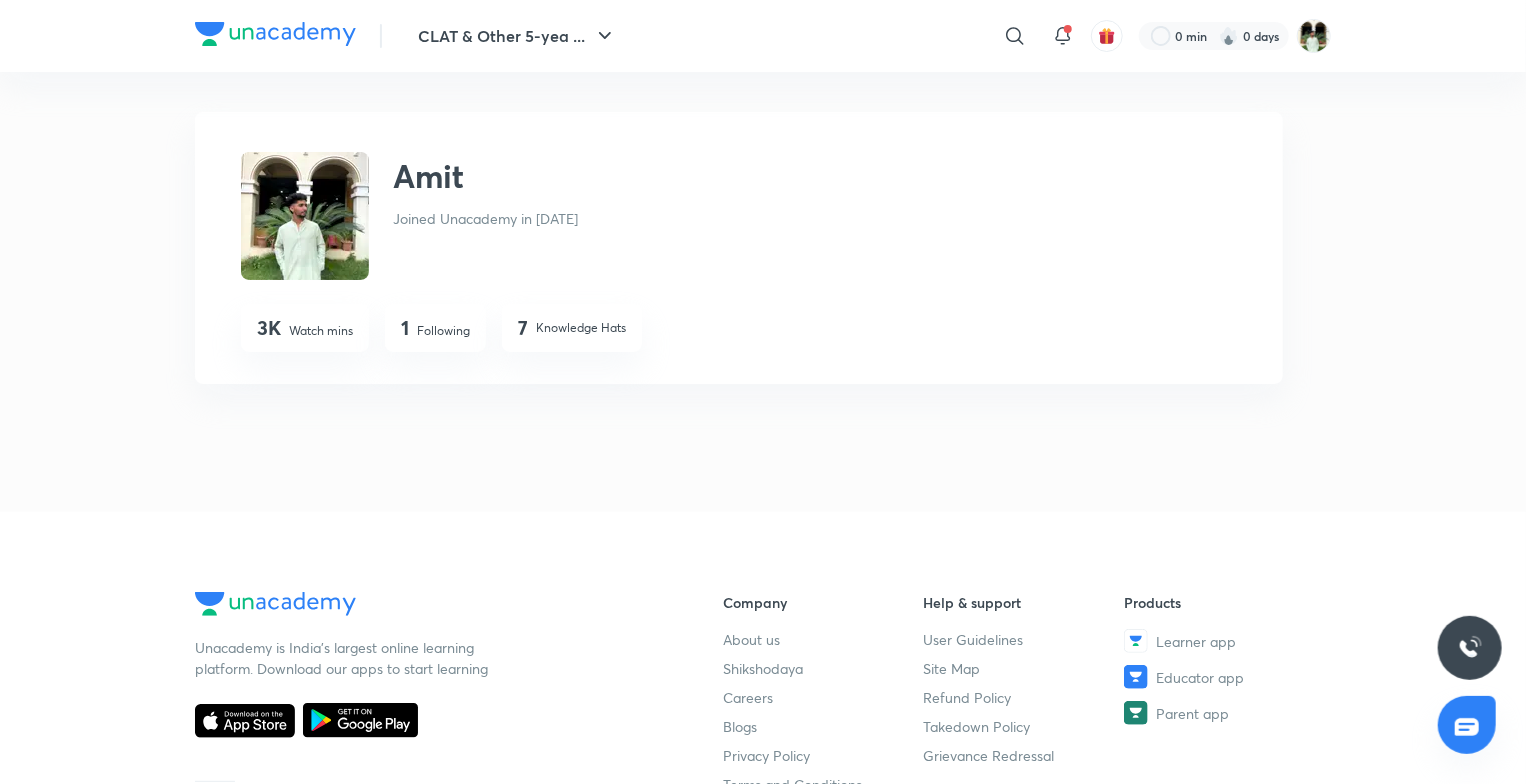 click on "3K" at bounding box center [269, 328] 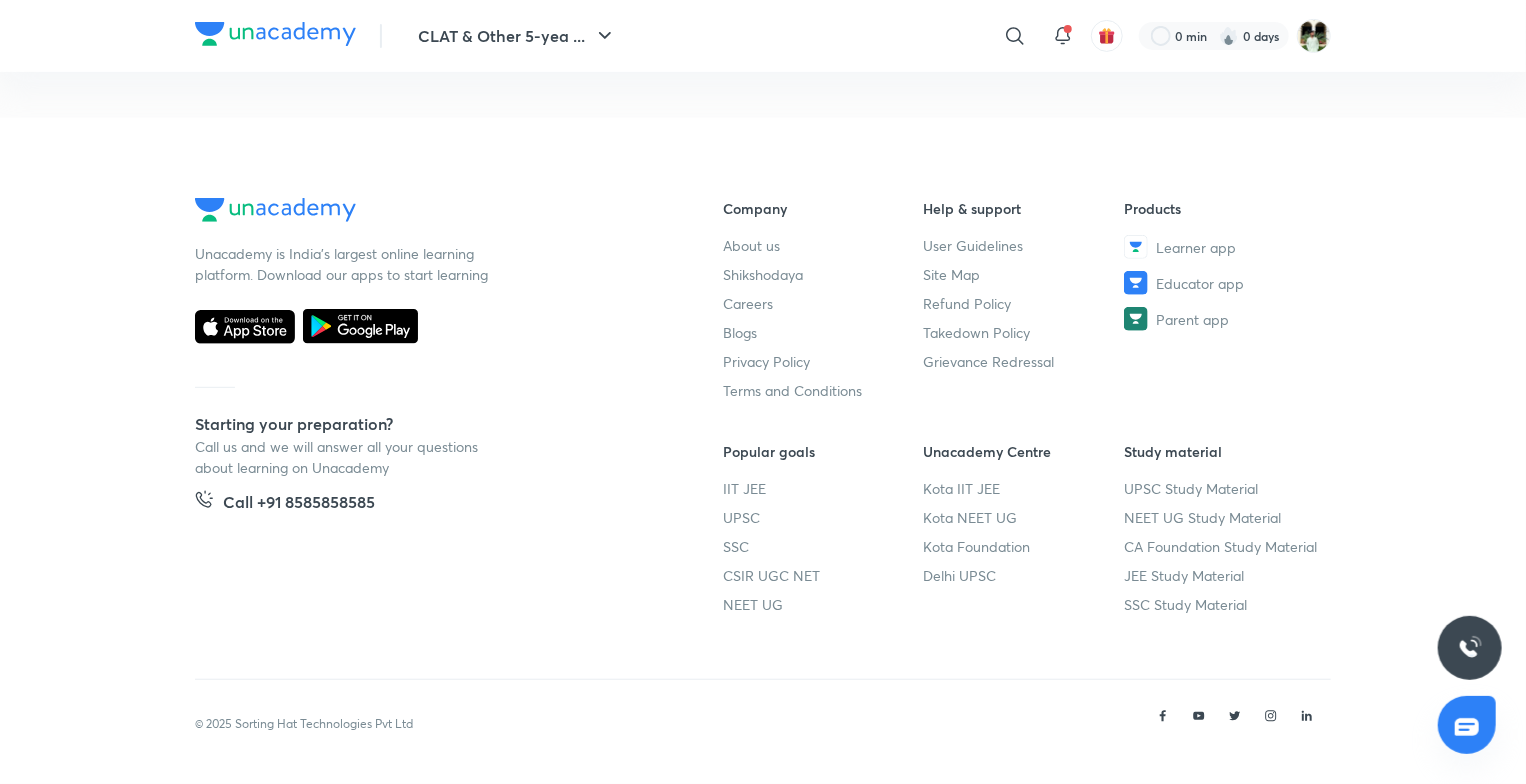 scroll, scrollTop: 0, scrollLeft: 0, axis: both 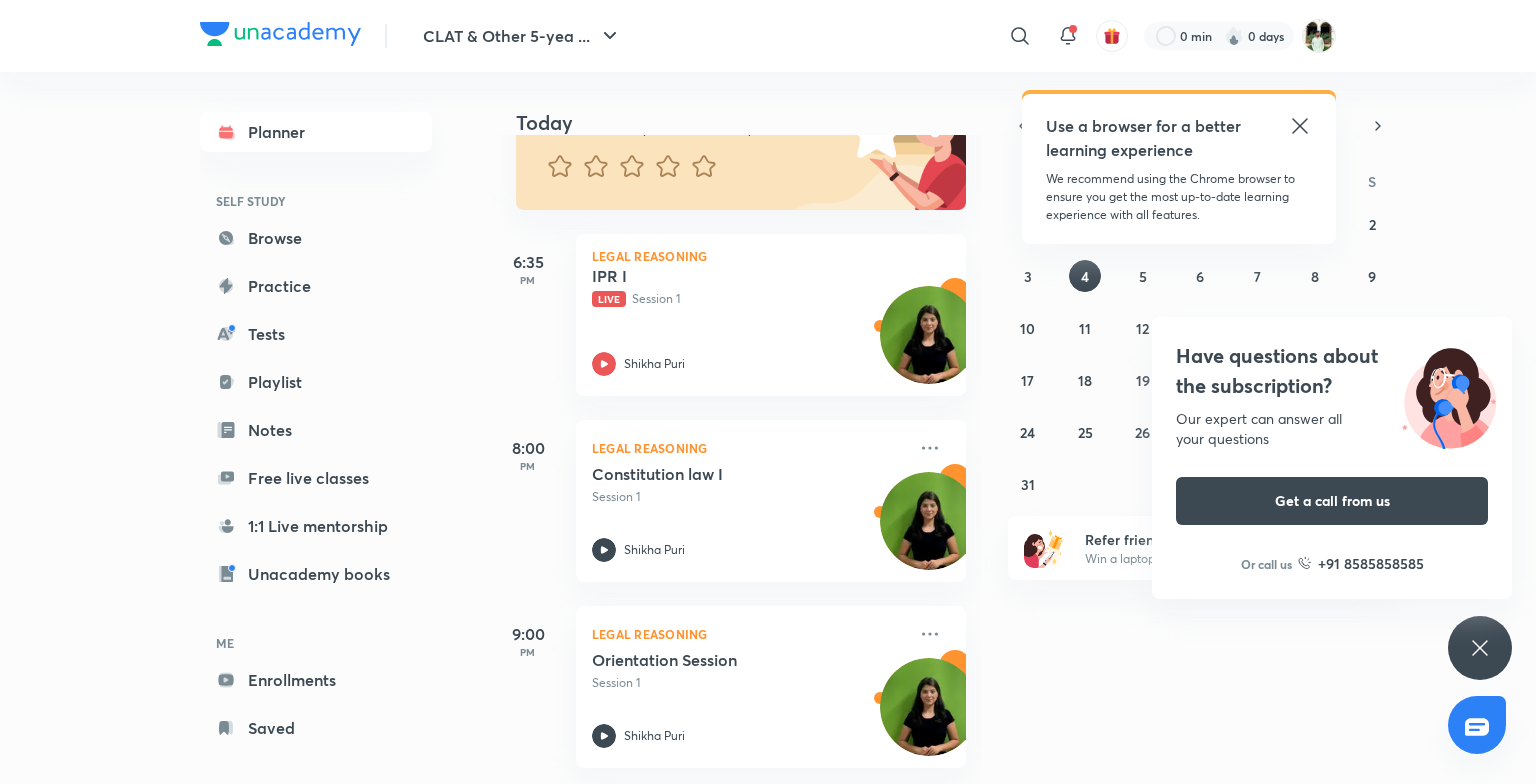 click on "Have questions about the subscription? Our expert can answer all your questions Get a call from us Or call us +91 8585858585" at bounding box center [1480, 648] 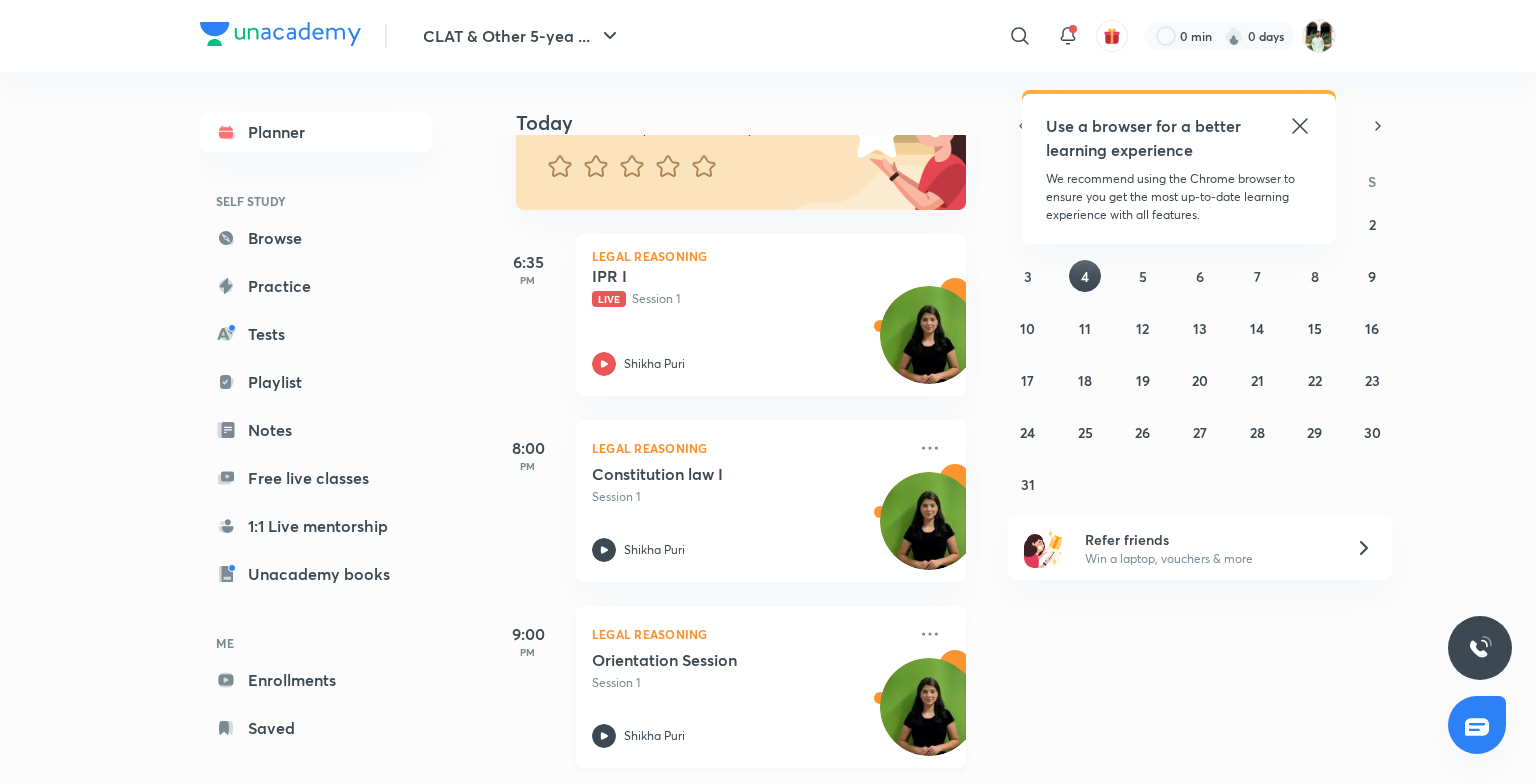 scroll, scrollTop: 217, scrollLeft: 0, axis: vertical 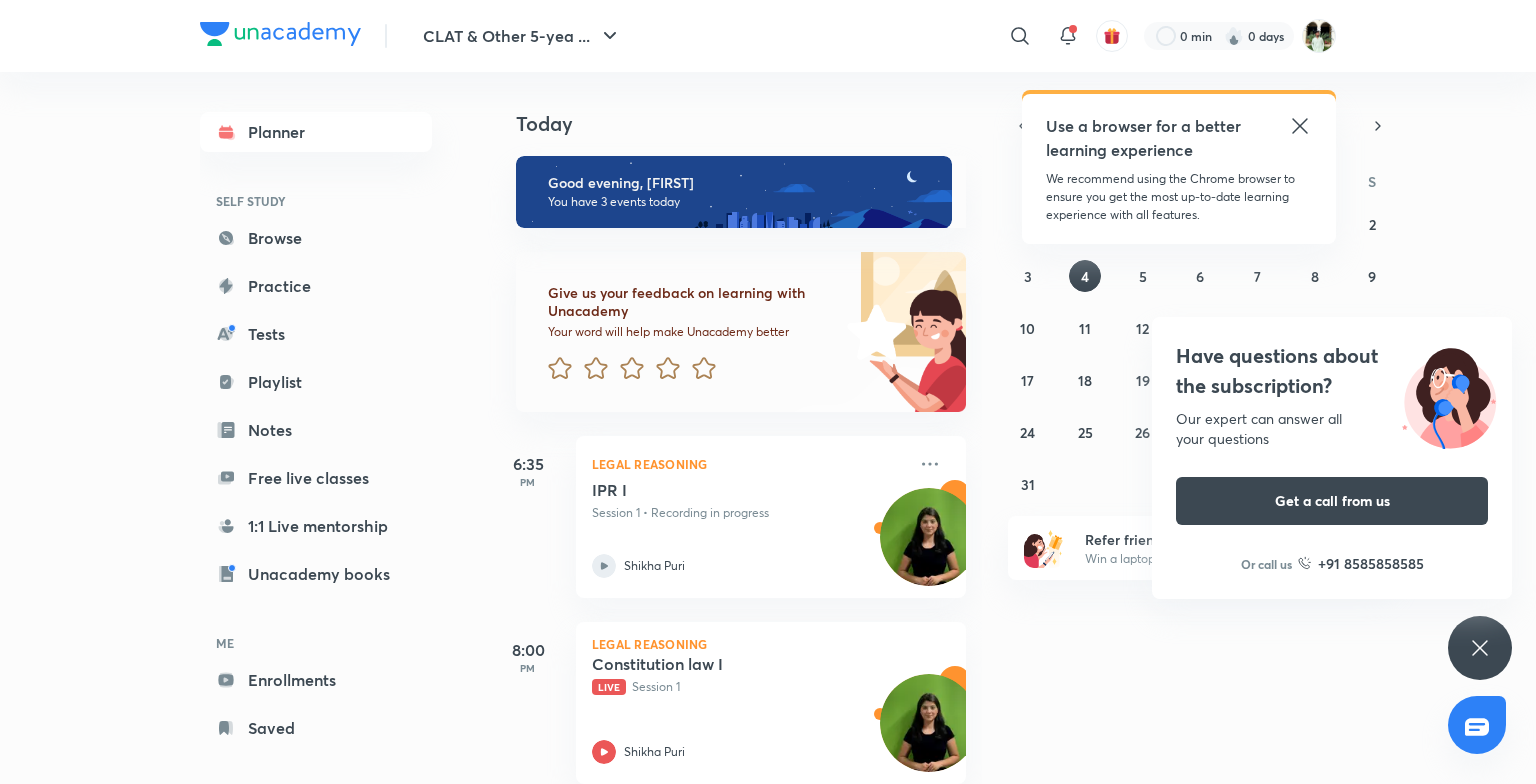 click on "Today Good evening, [FIRST] You have 3 events today Give us your feedback on learning with Unacademy Your word will help make Unacademy better 6:35 PM Legal Reasoning IPR I Session 1 • Recording in progress [LAST] 8:00 PM Legal Reasoning Constitution law I Live Session 1 [LAST] 9:00 PM Legal Reasoning Orientation Session Session 1 [LAST]" at bounding box center (1010, 428) 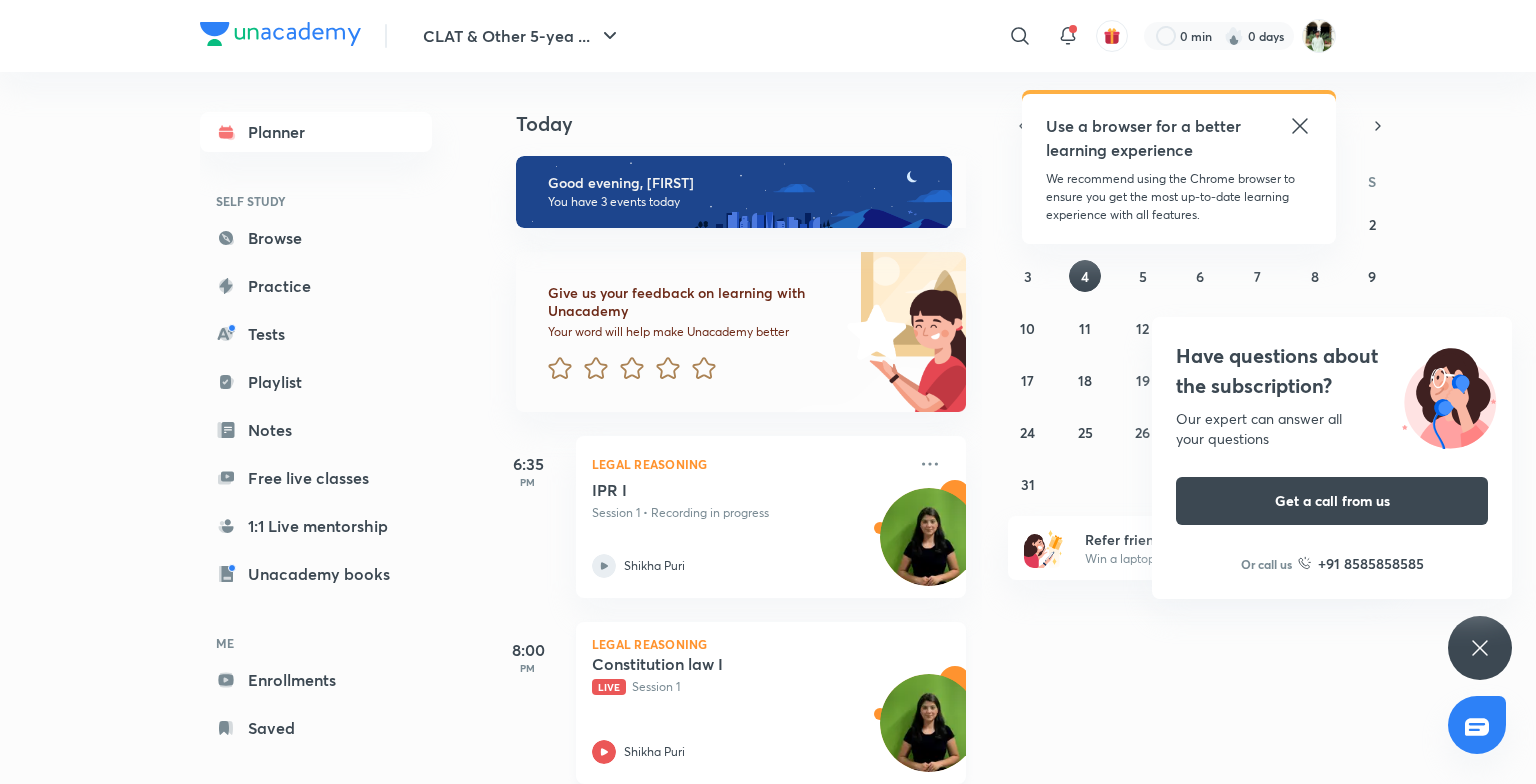 click on "Constitution law I Live Session 1 [LAST]" at bounding box center [749, 709] 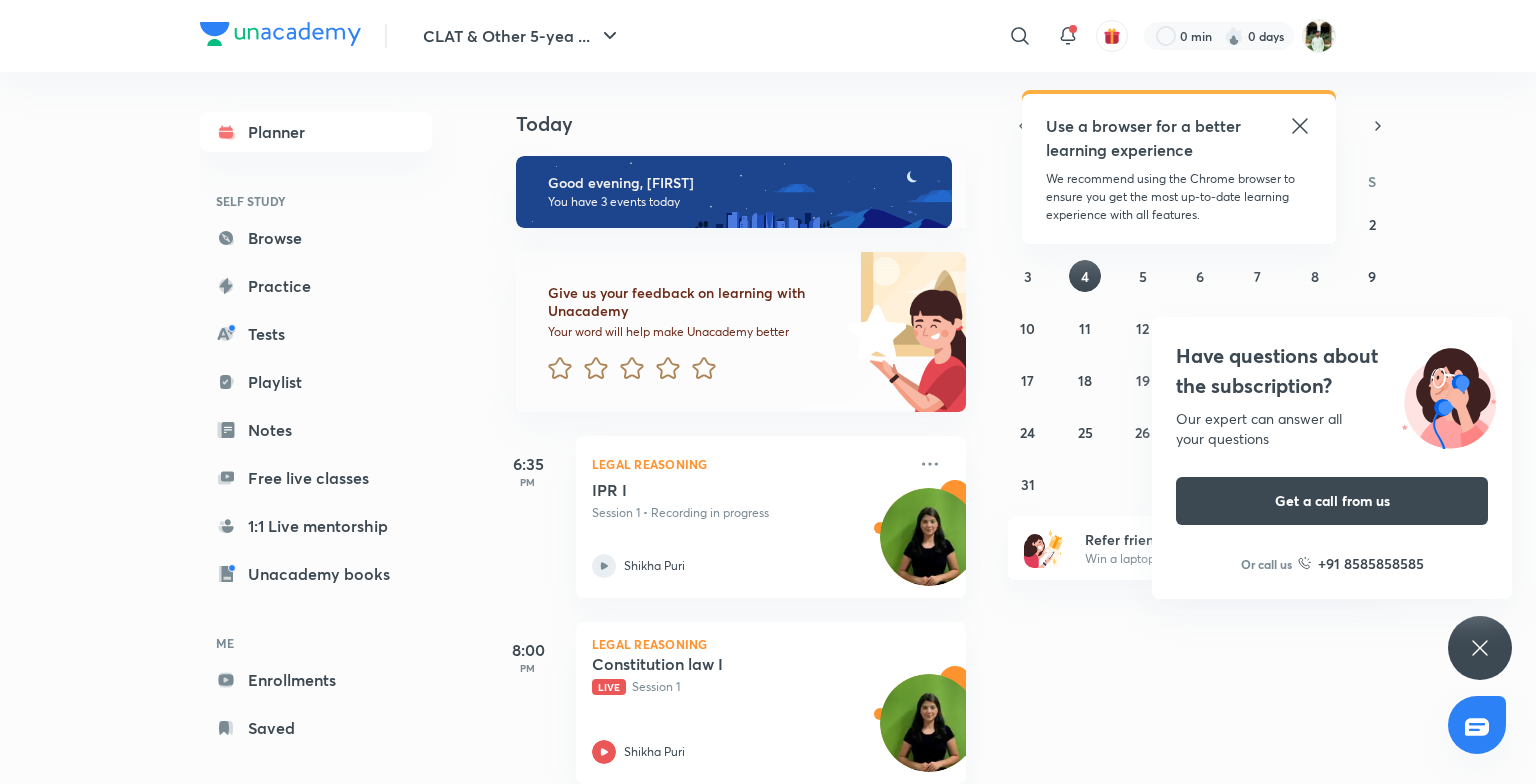 click on "Have questions about the subscription? Our expert can answer all your questions Get a call from us Or call us +91 8585858585" at bounding box center [1480, 648] 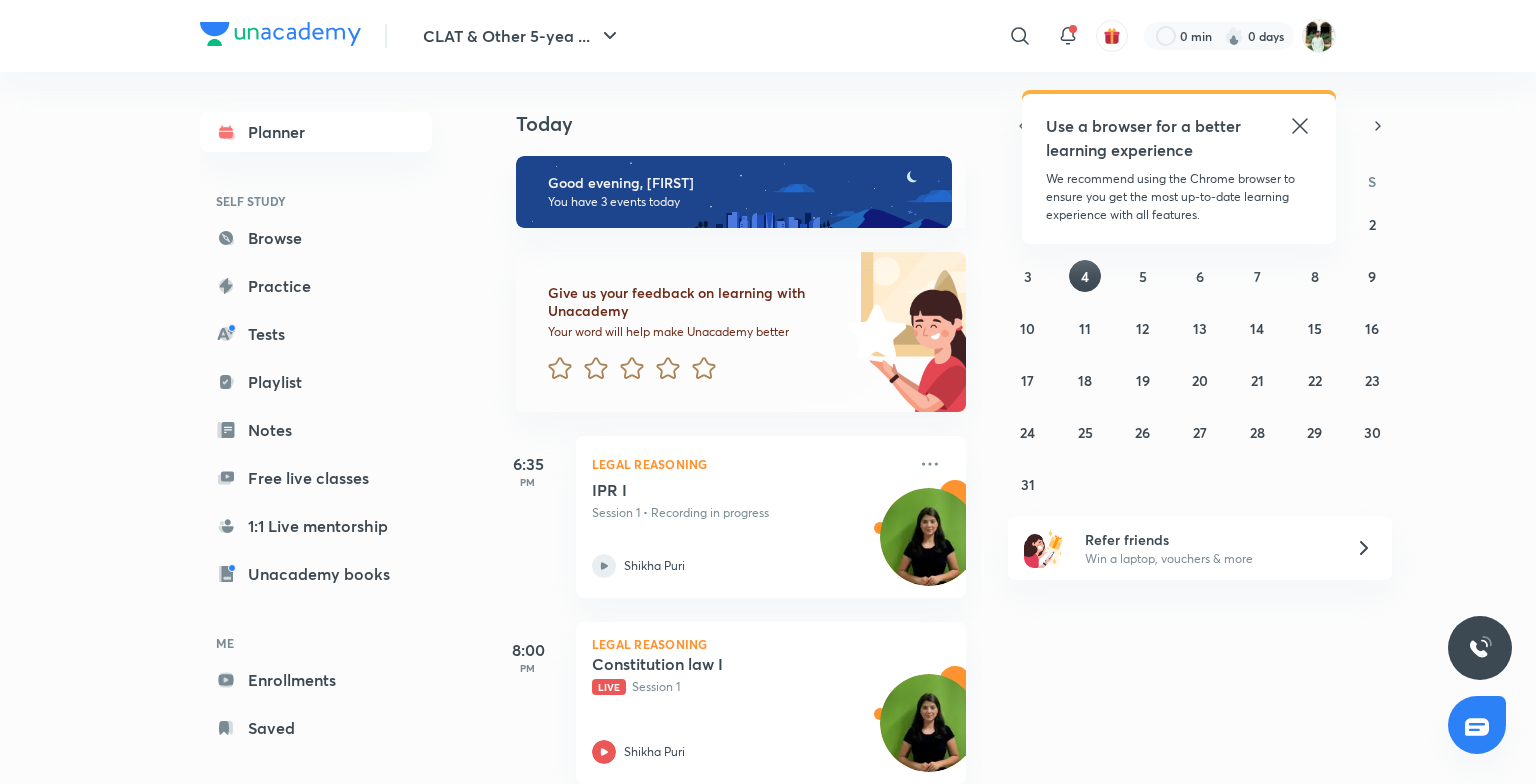 click on "​ Use a browser for a better learning experience We recommend using the Chrome browser to ensure you get the most up-to-date learning experience with all features. 0 min 0 days" at bounding box center (1004, 36) 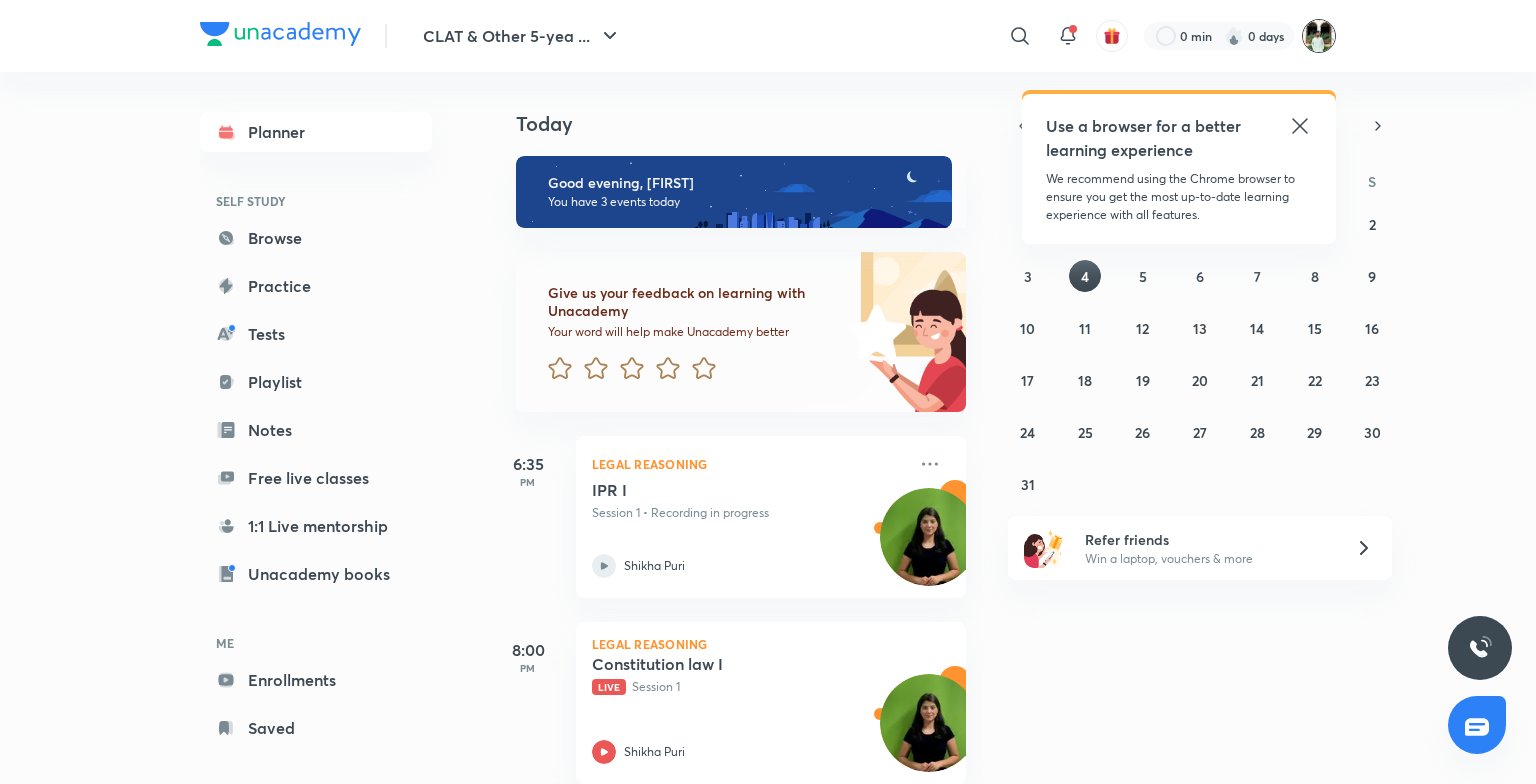click at bounding box center [1319, 36] 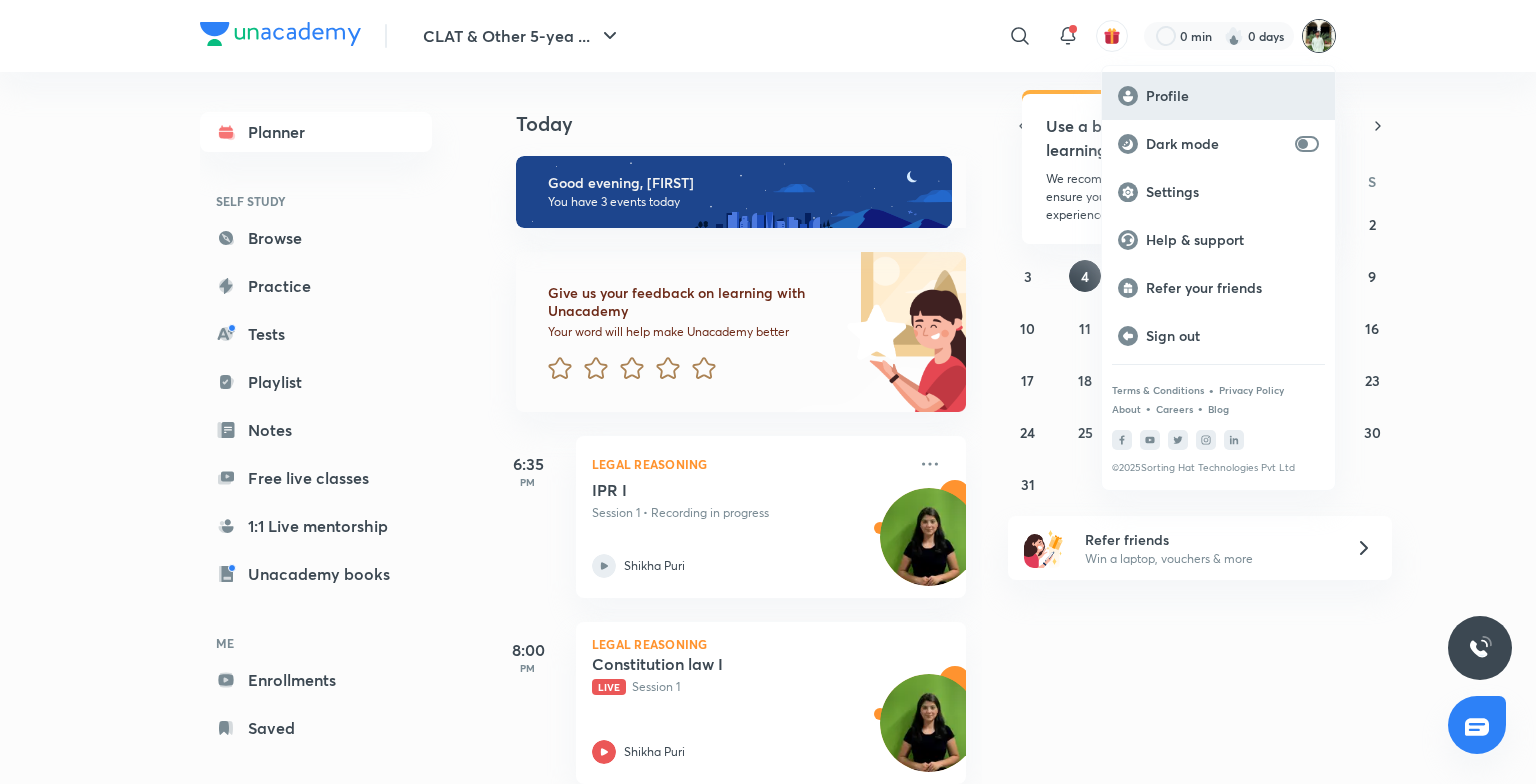 click on "Profile" at bounding box center [1218, 96] 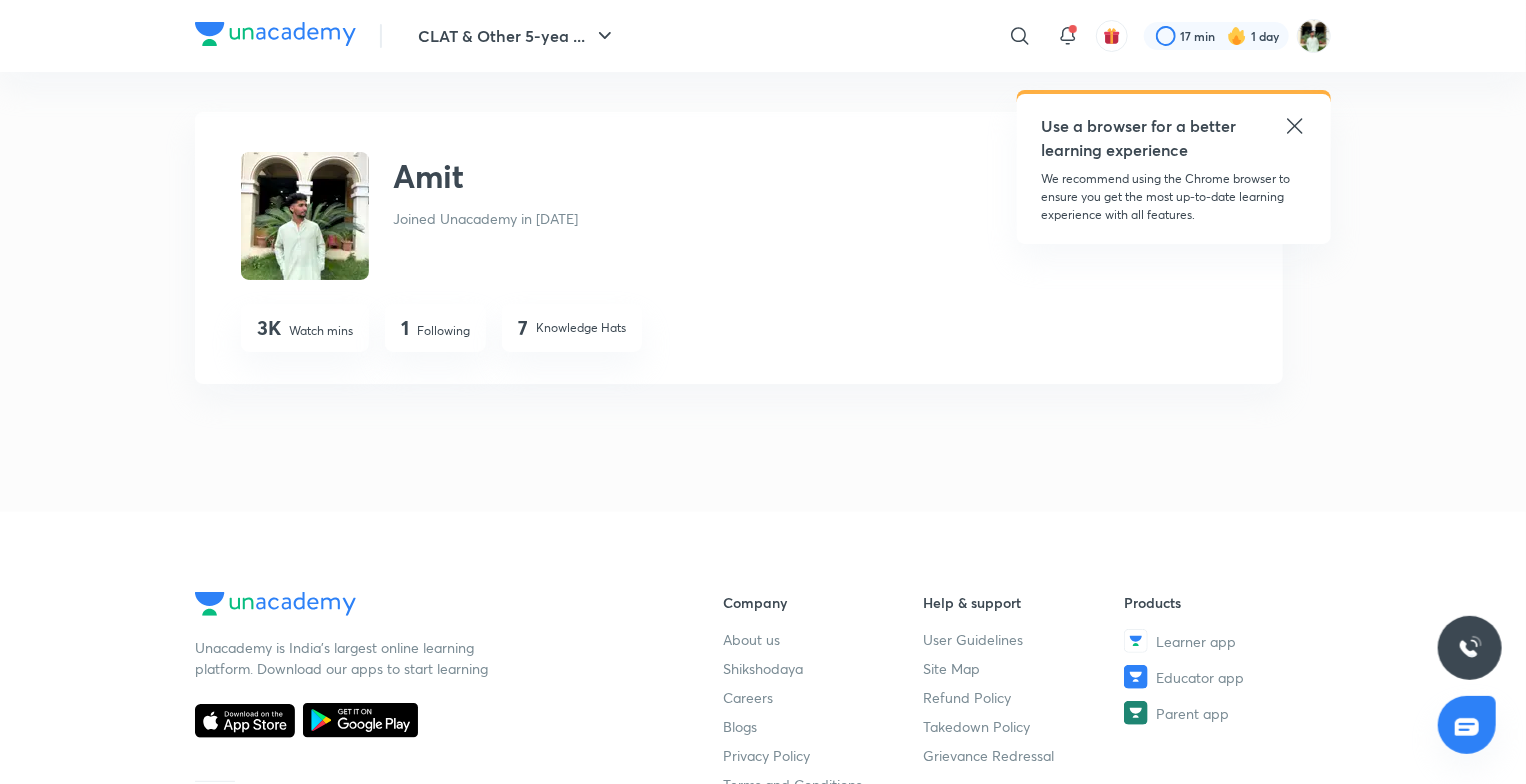 click 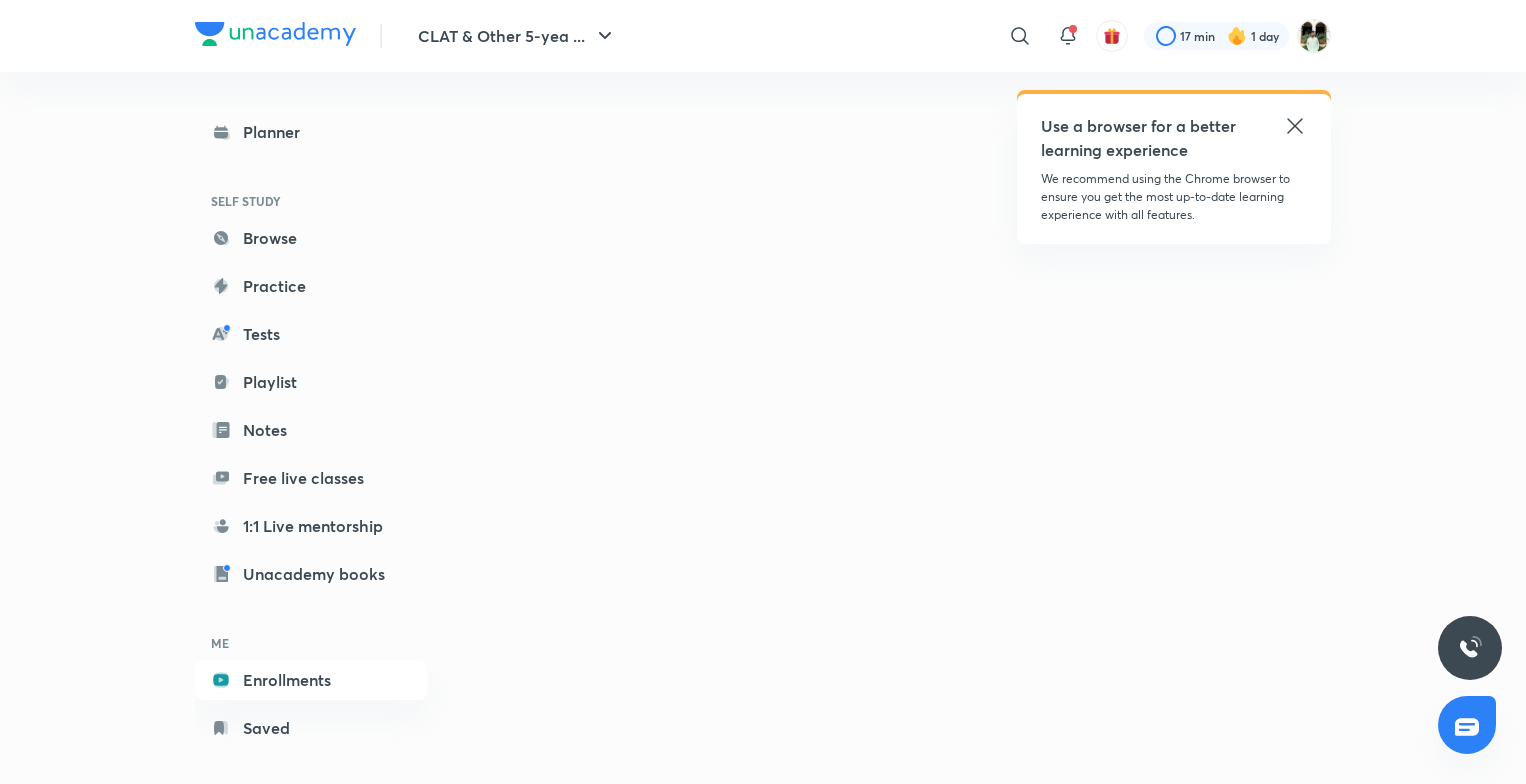 scroll, scrollTop: 0, scrollLeft: 0, axis: both 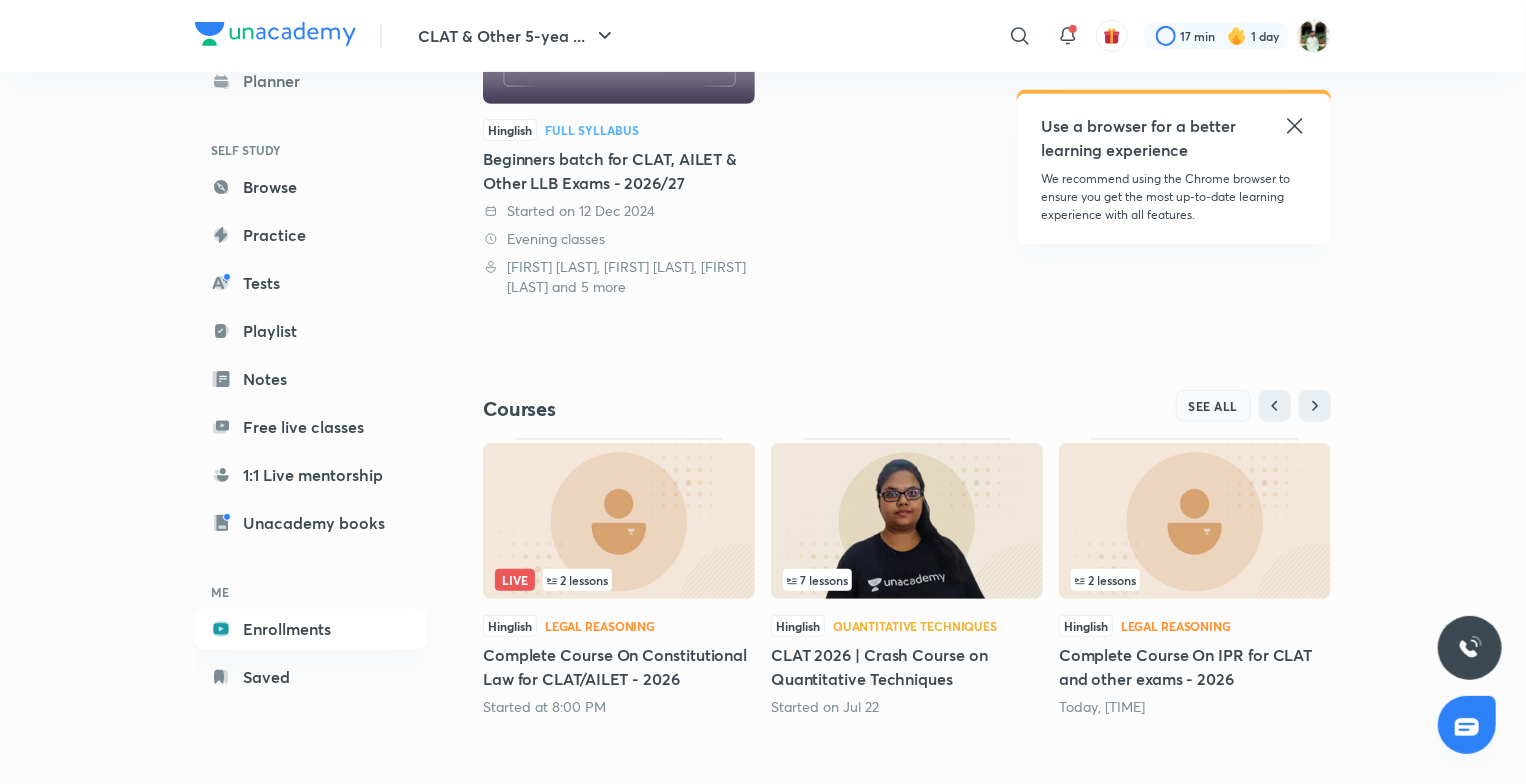 click on "SEE ALL" at bounding box center [1214, 406] 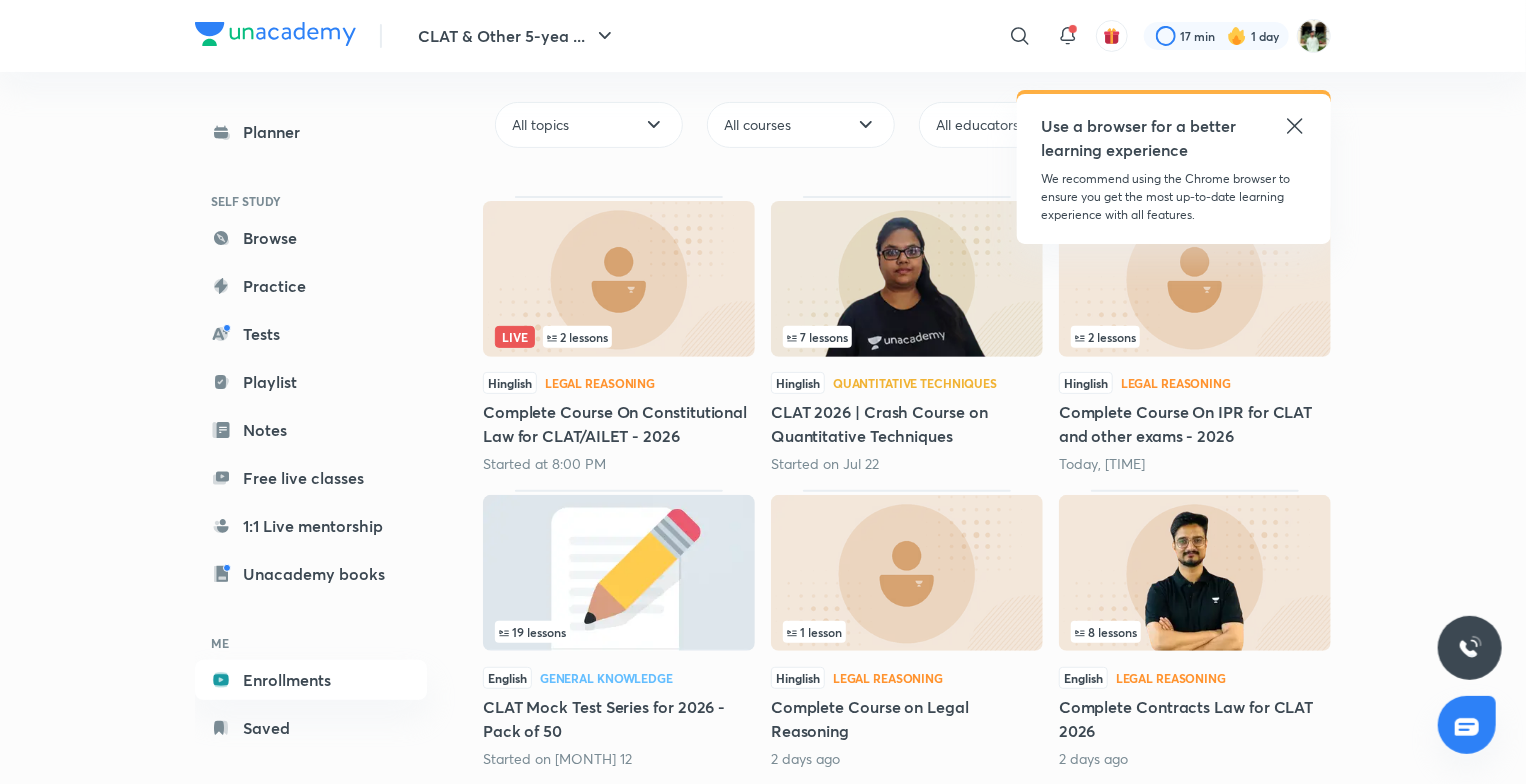 scroll, scrollTop: 194, scrollLeft: 0, axis: vertical 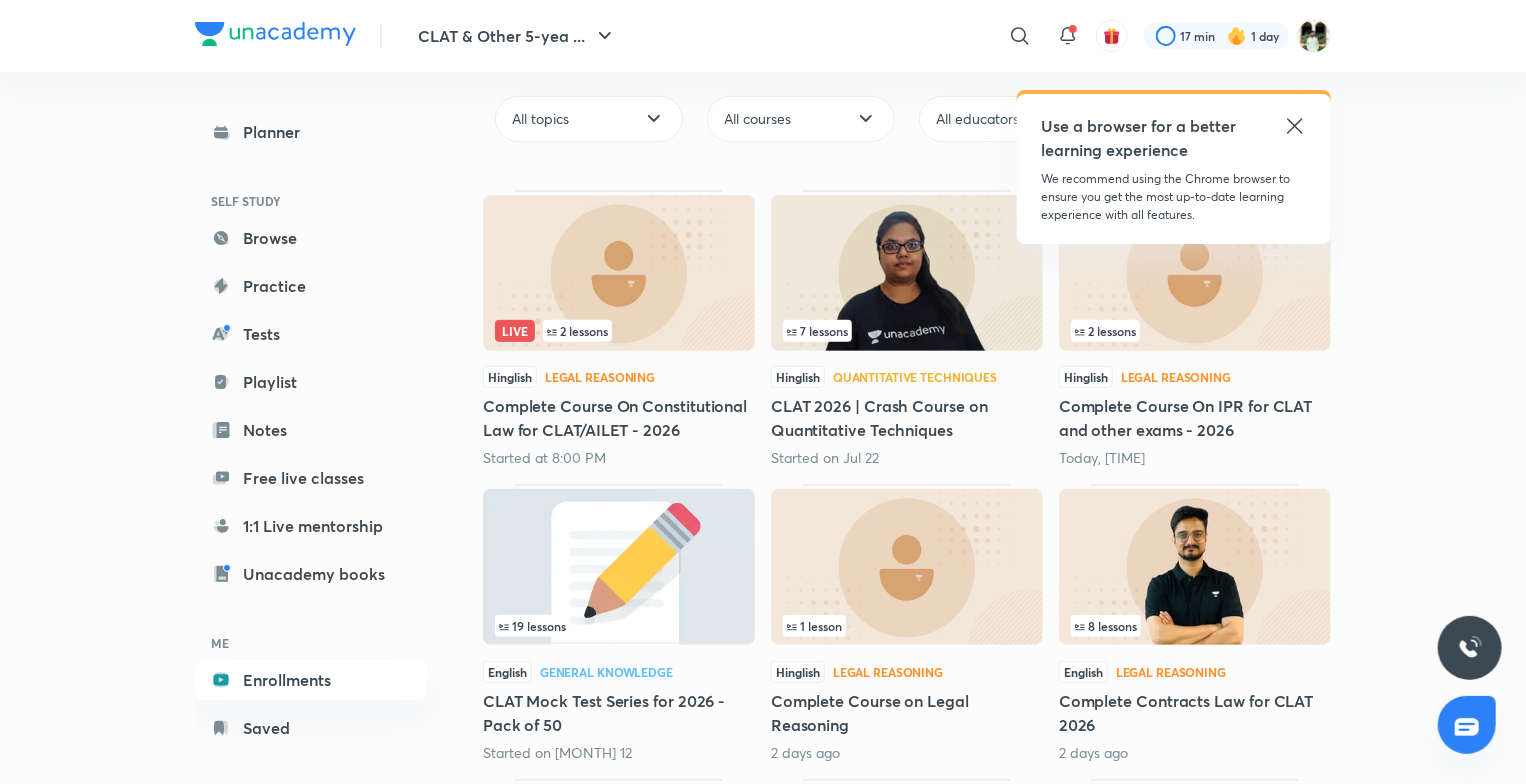 click on "2   lessons" at bounding box center (1195, 331) 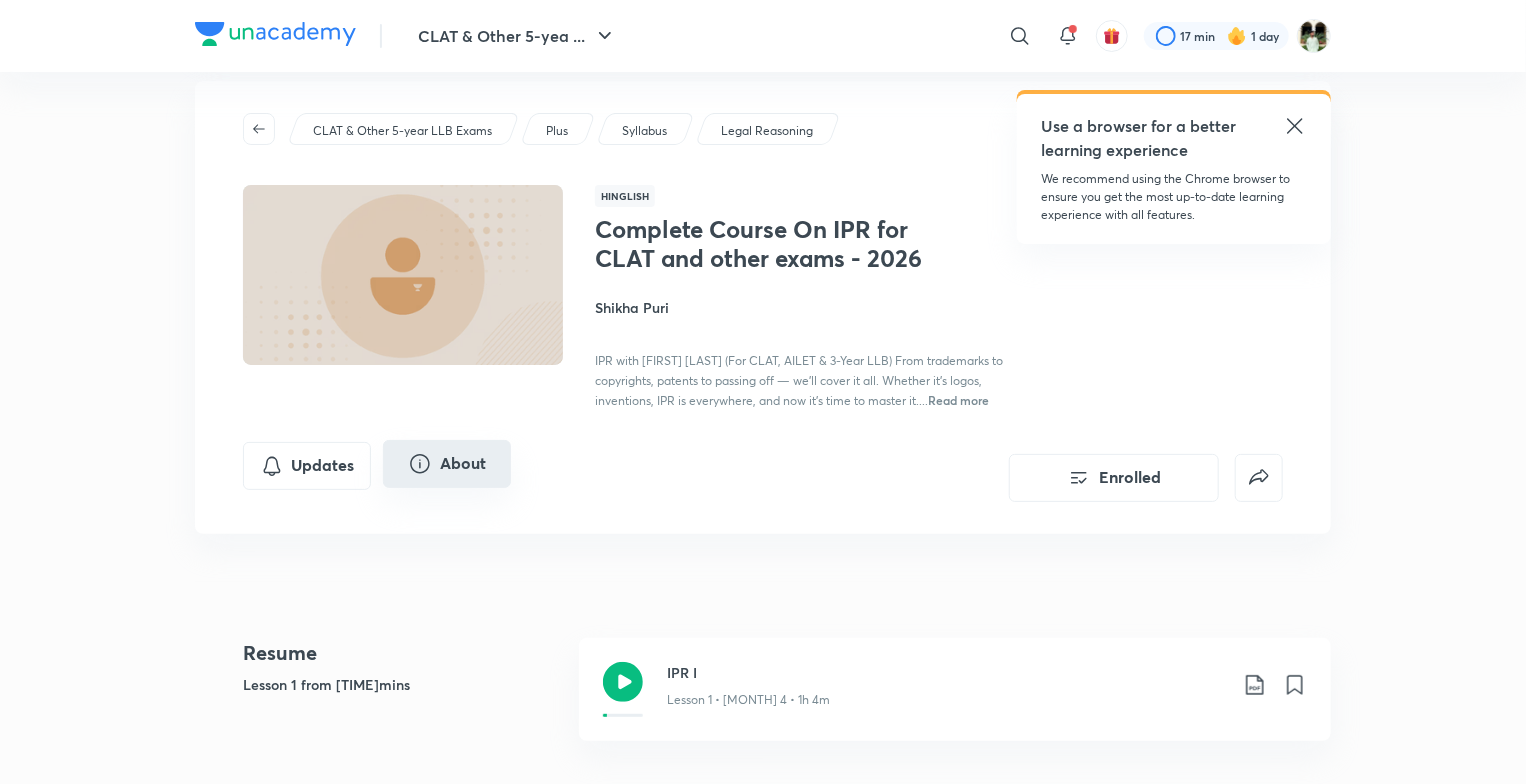 scroll, scrollTop: 0, scrollLeft: 0, axis: both 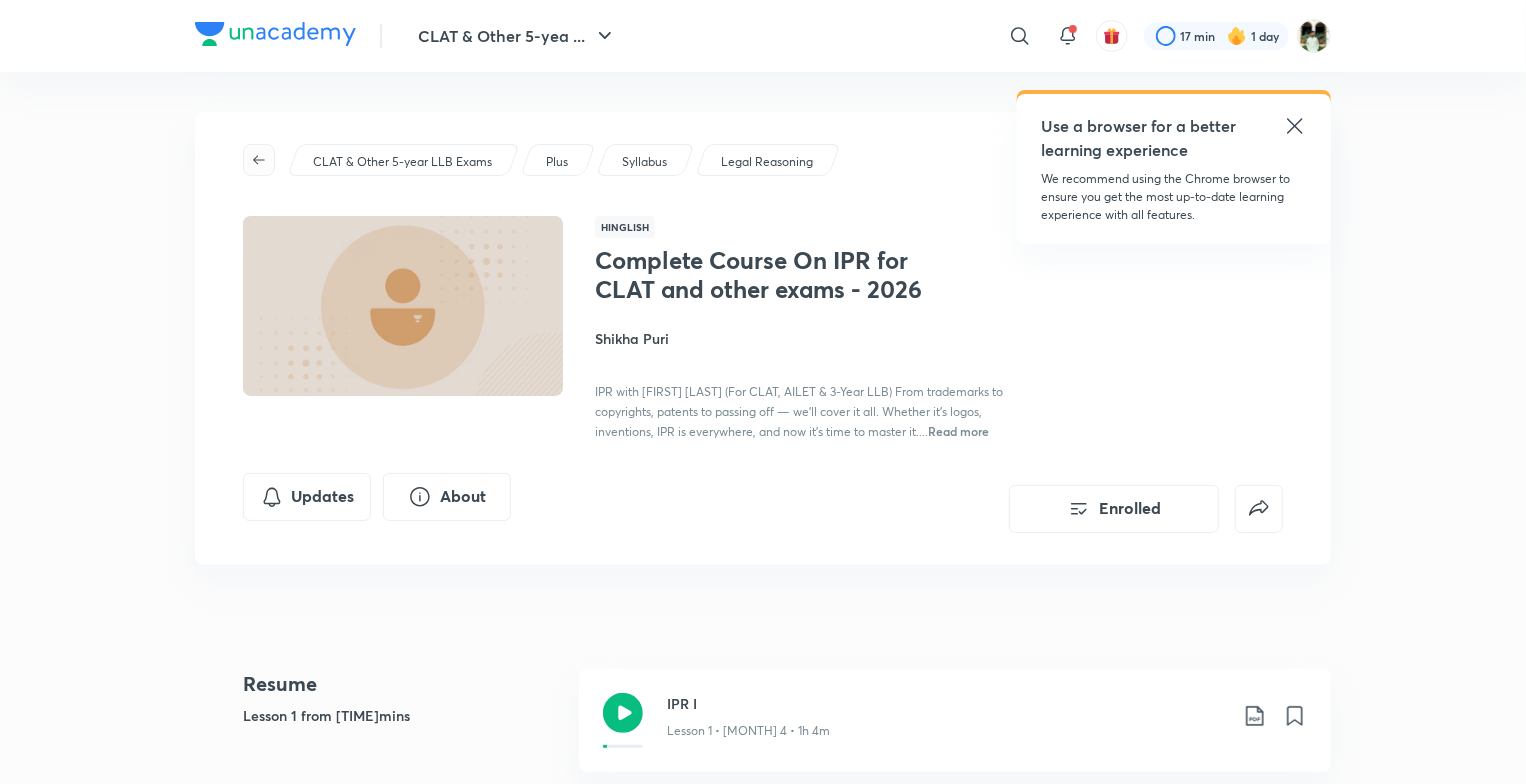click at bounding box center (259, 160) 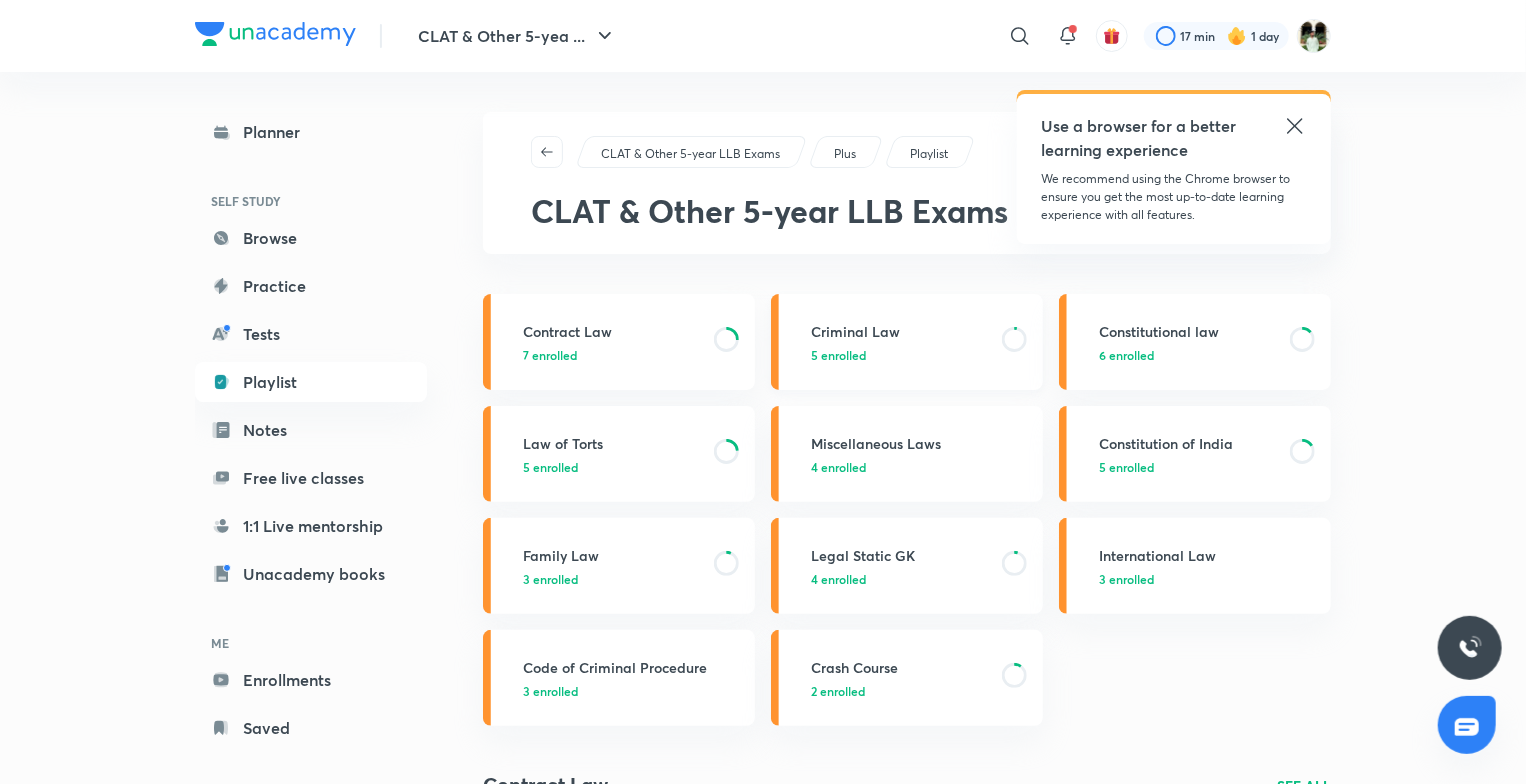 click on "Criminal Law 5 enrolled" at bounding box center (907, 342) 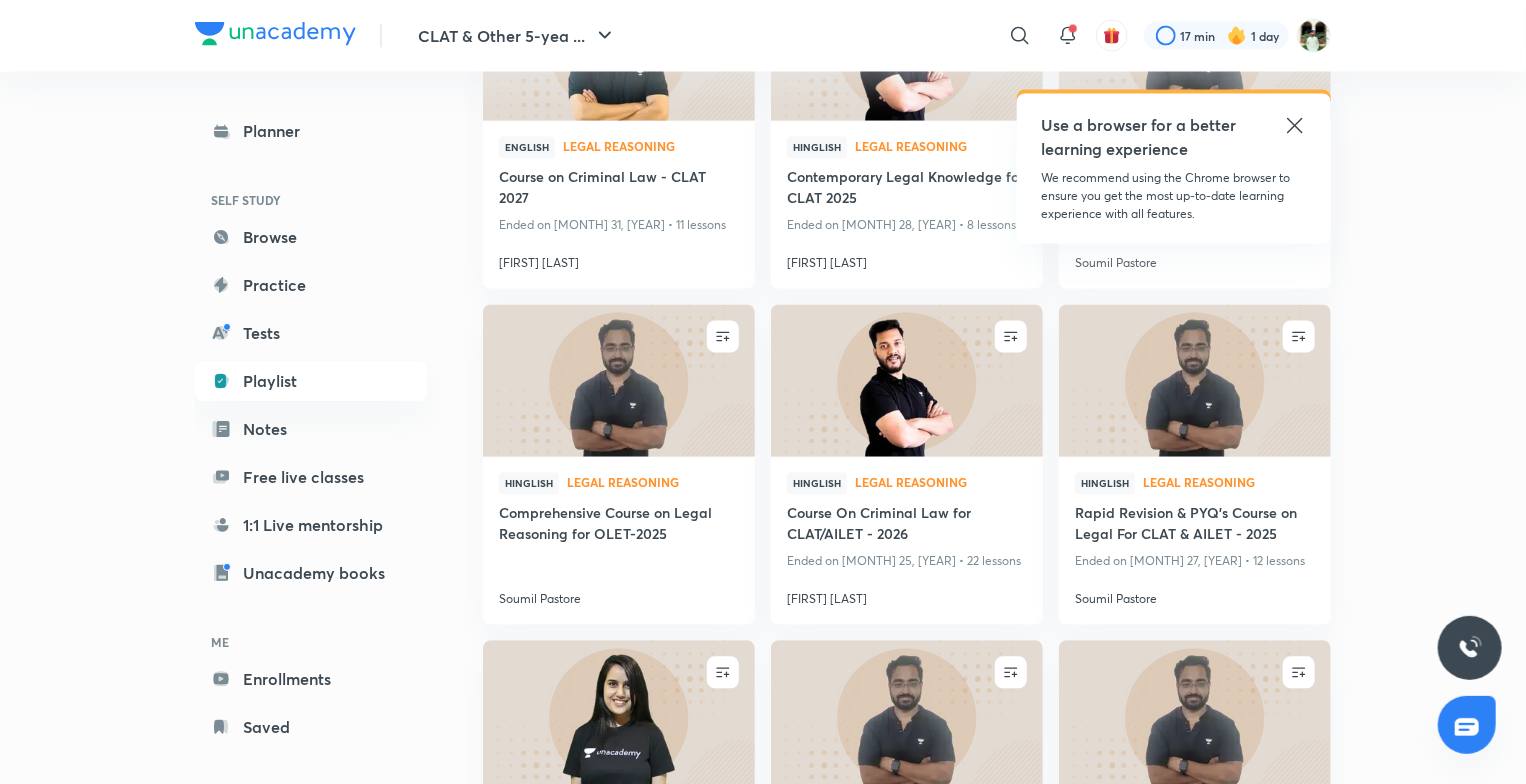 scroll, scrollTop: 1855, scrollLeft: 0, axis: vertical 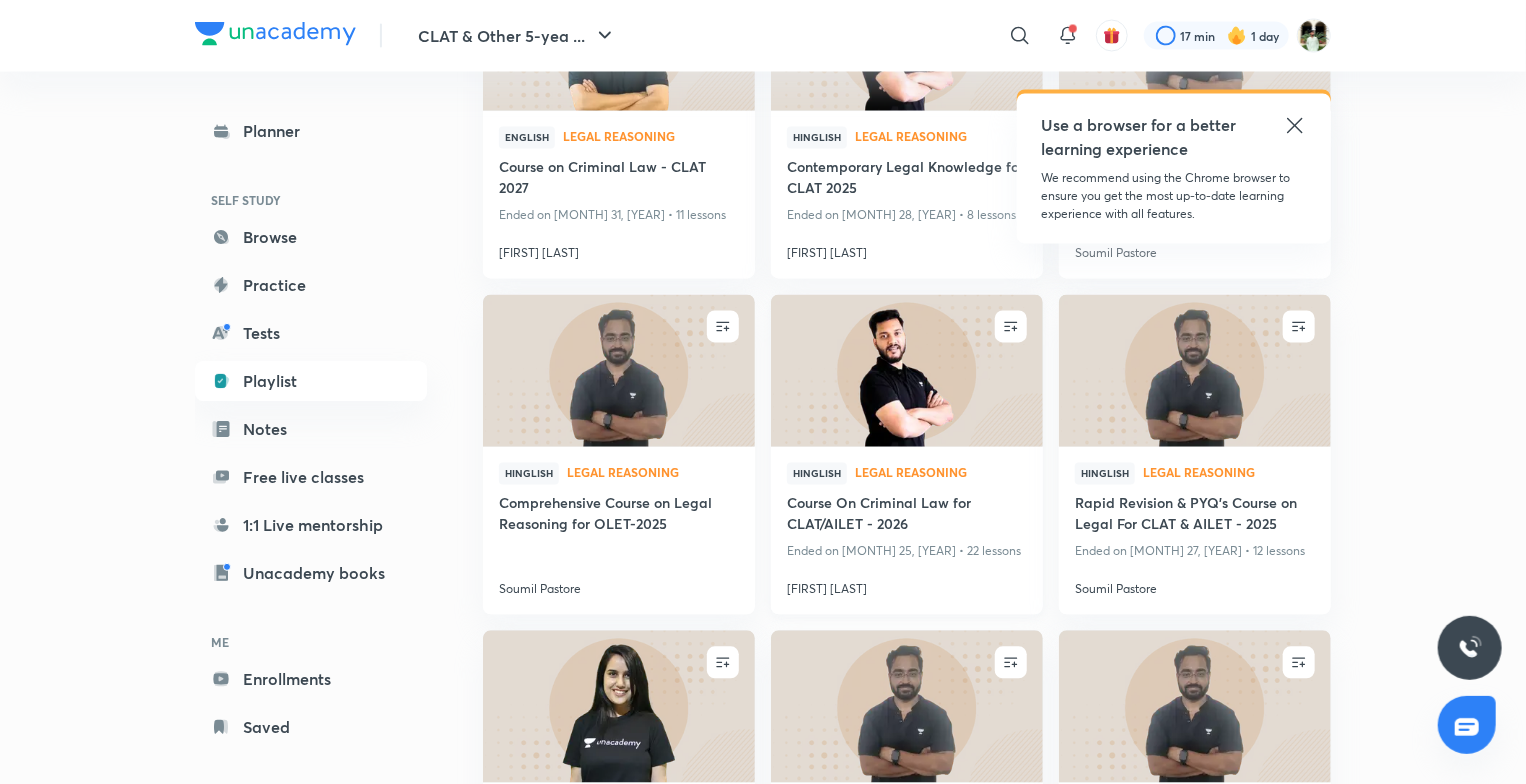 click at bounding box center (906, 371) 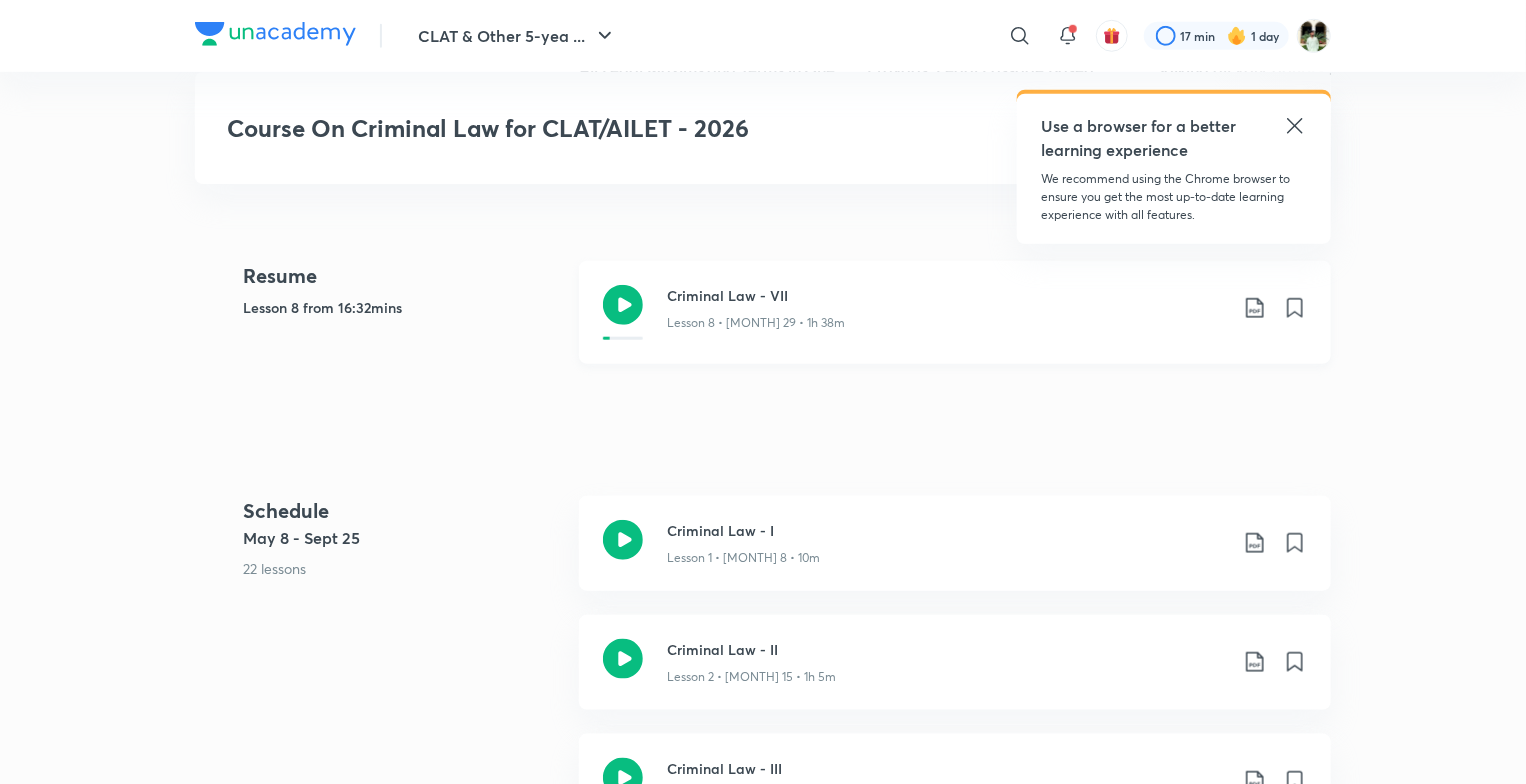 scroll, scrollTop: 785, scrollLeft: 0, axis: vertical 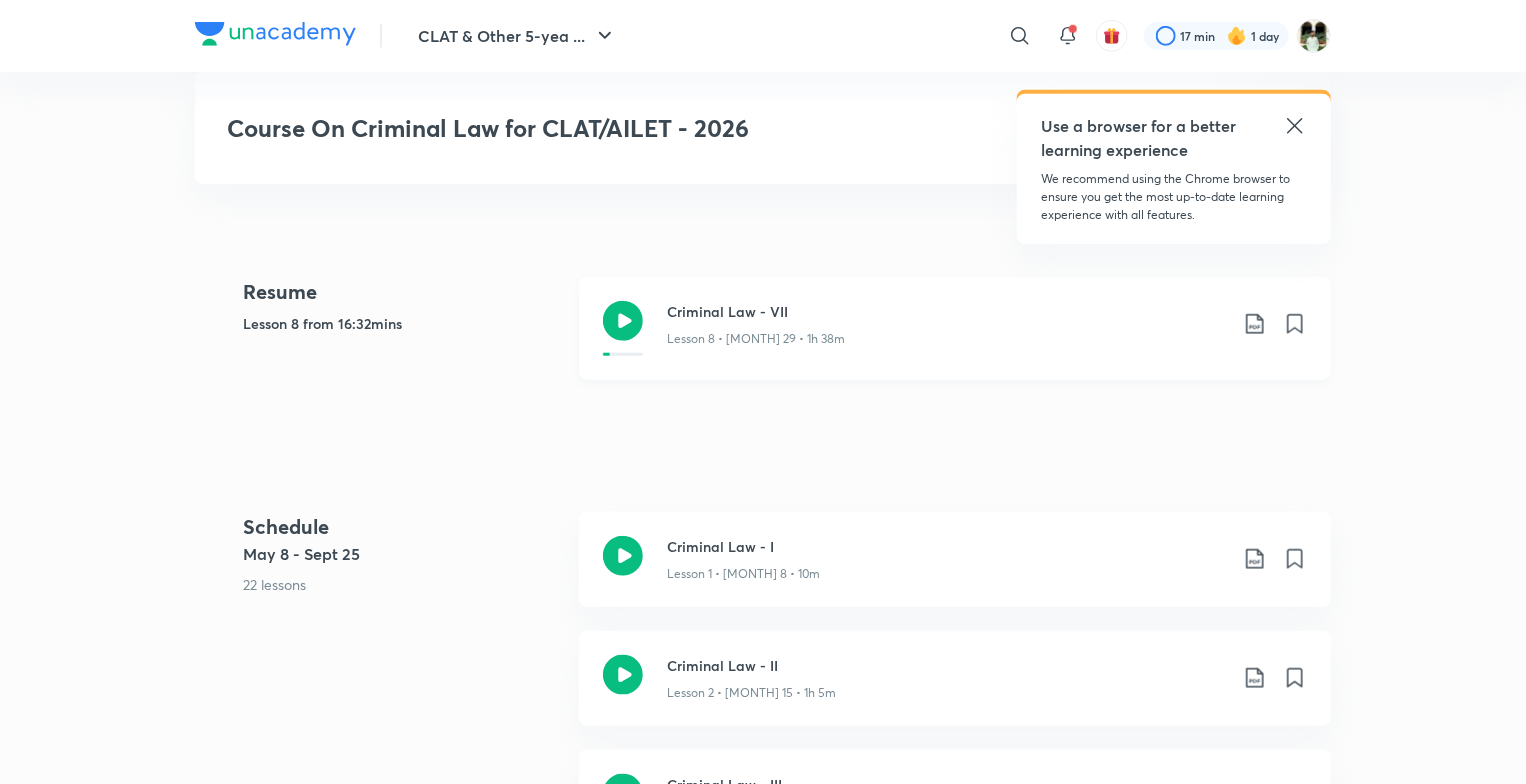 click on "Criminal Law - VII Lesson 8  •  Jun 29  •  1h 38m" at bounding box center (955, 328) 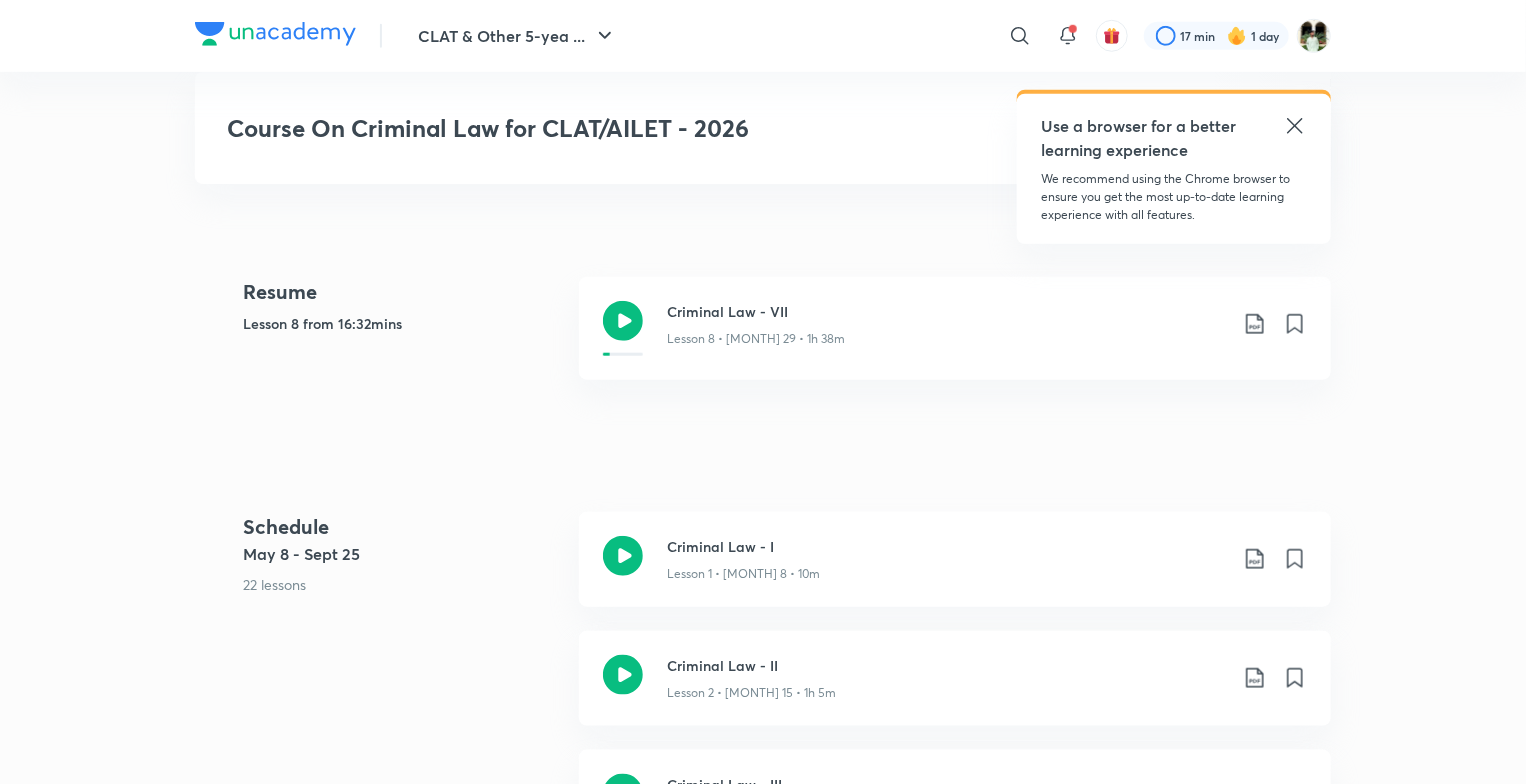 scroll, scrollTop: 1471, scrollLeft: 0, axis: vertical 